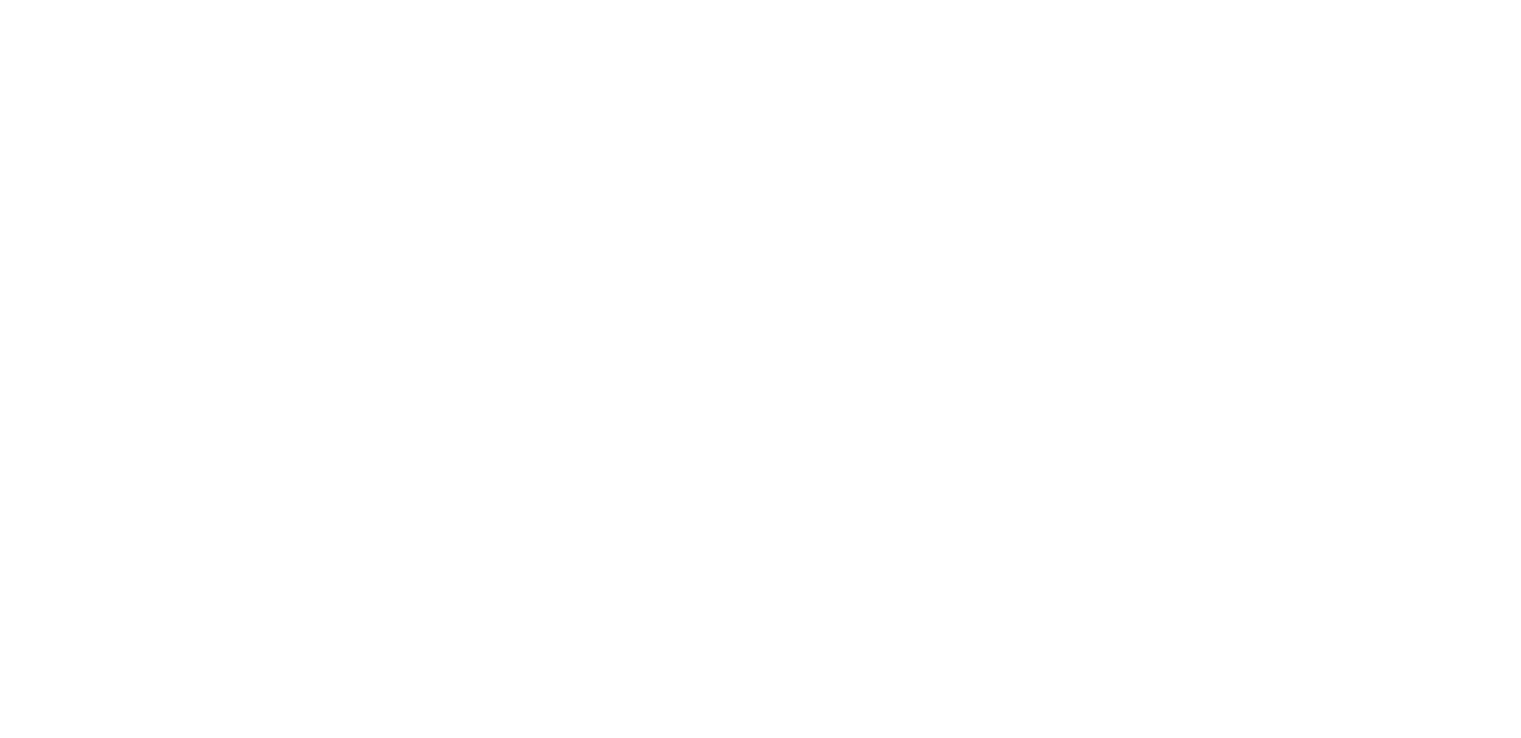 scroll, scrollTop: 0, scrollLeft: 0, axis: both 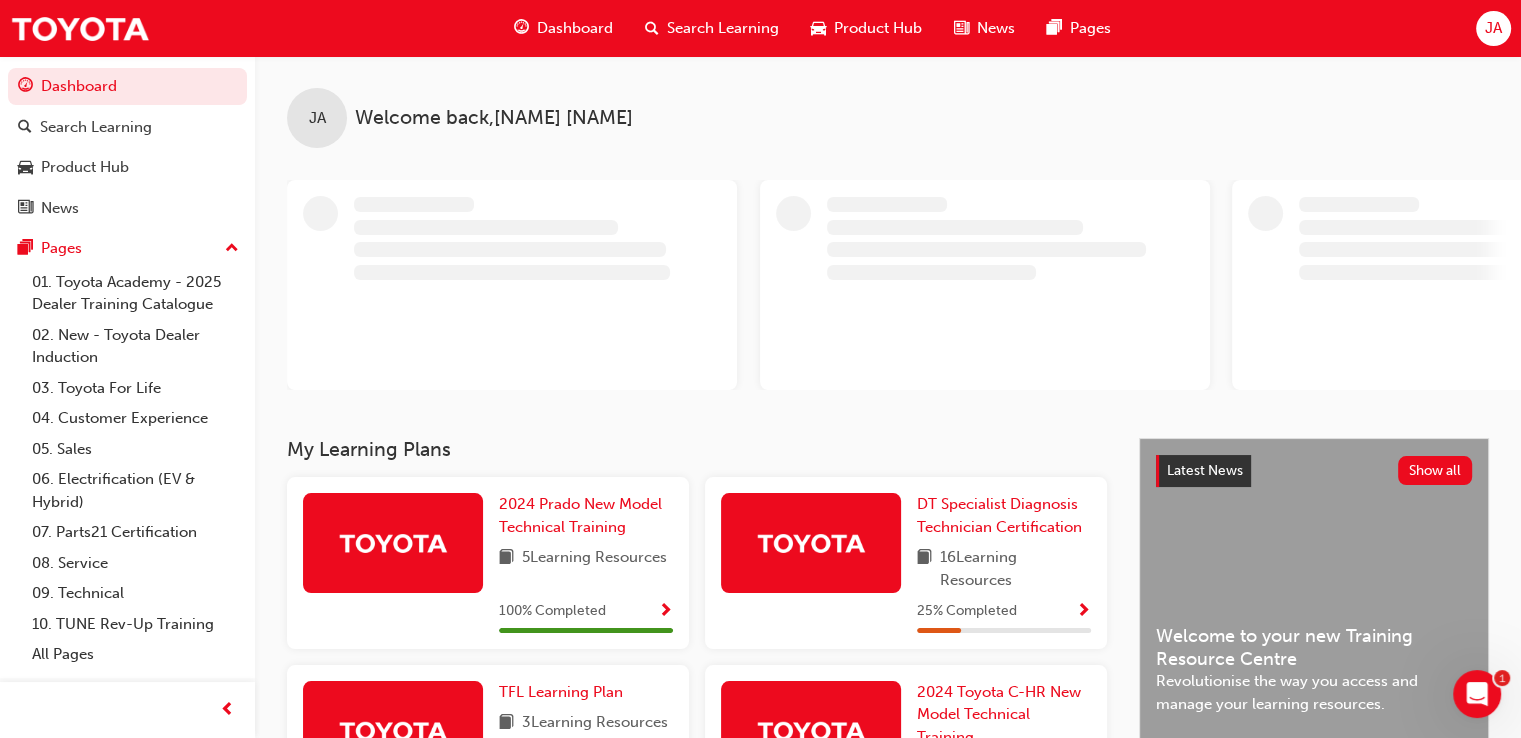 click on "Search Learning" at bounding box center (723, 28) 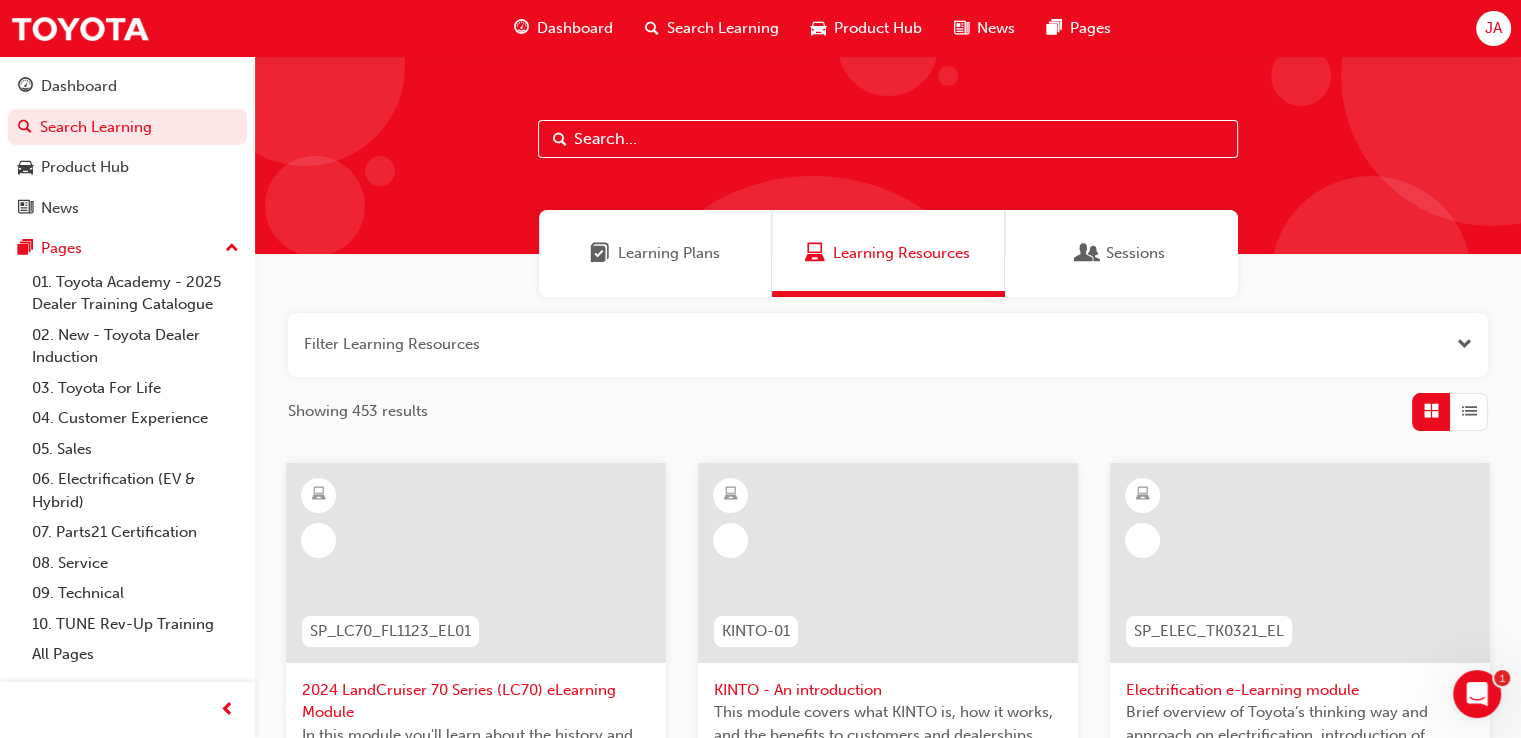 click at bounding box center [888, 139] 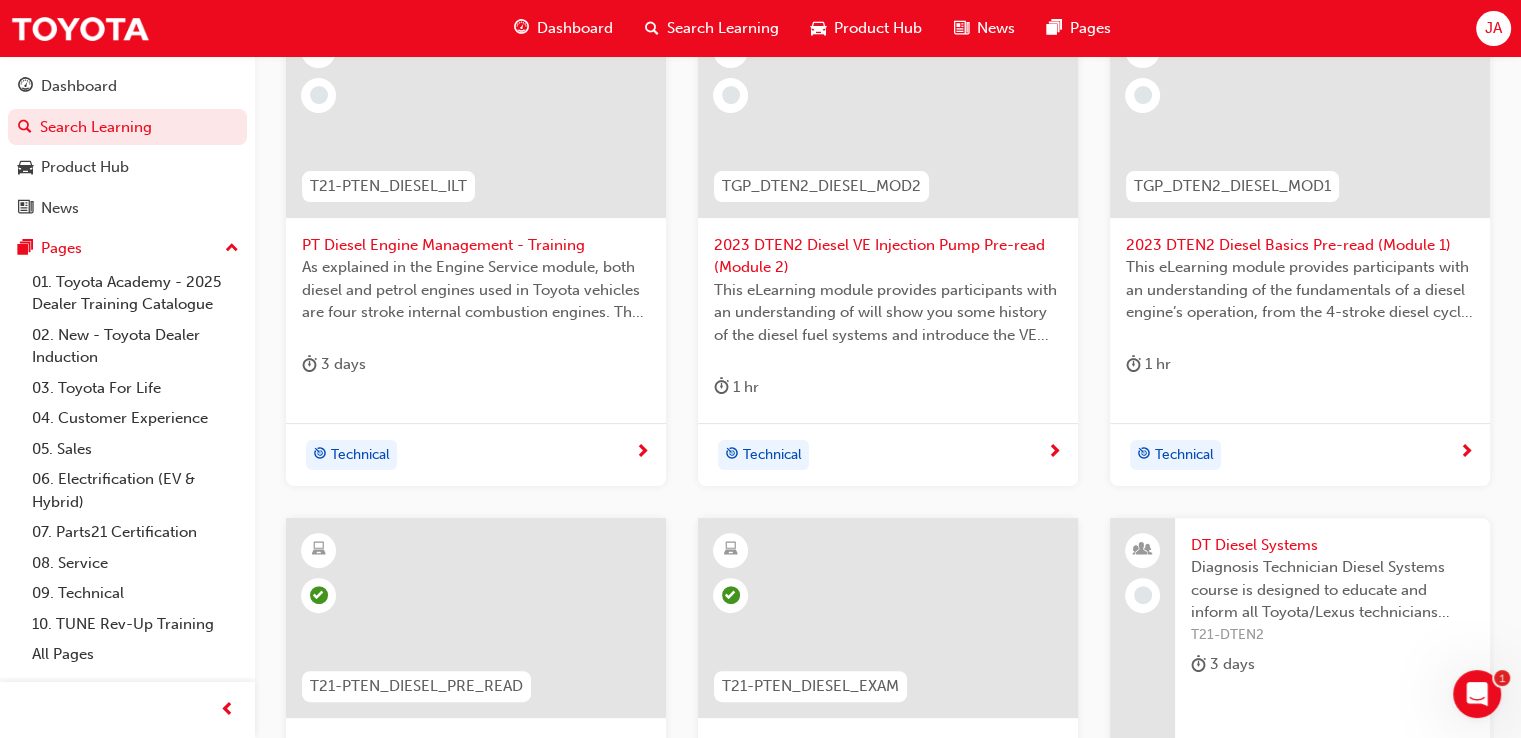 scroll, scrollTop: 416, scrollLeft: 0, axis: vertical 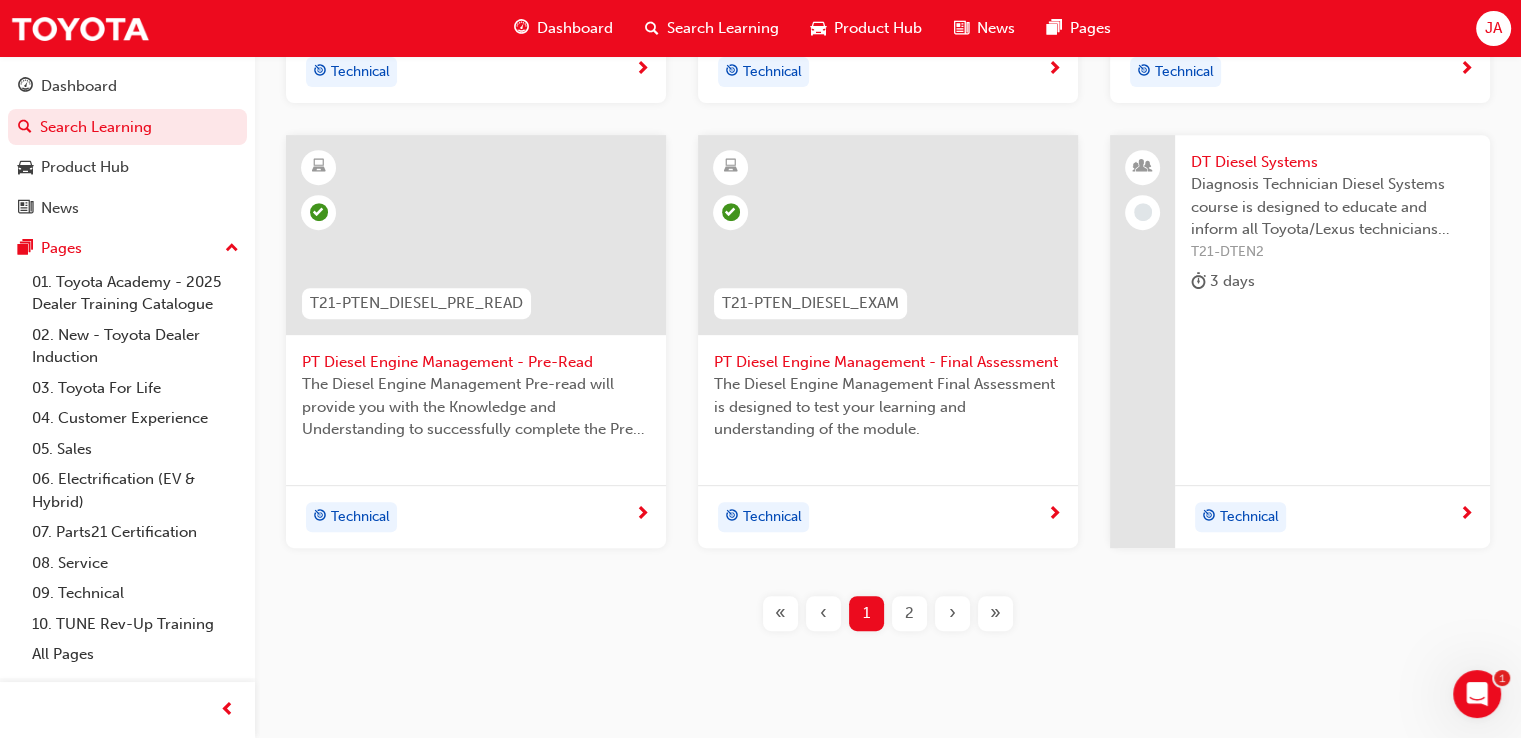 type on "diesel" 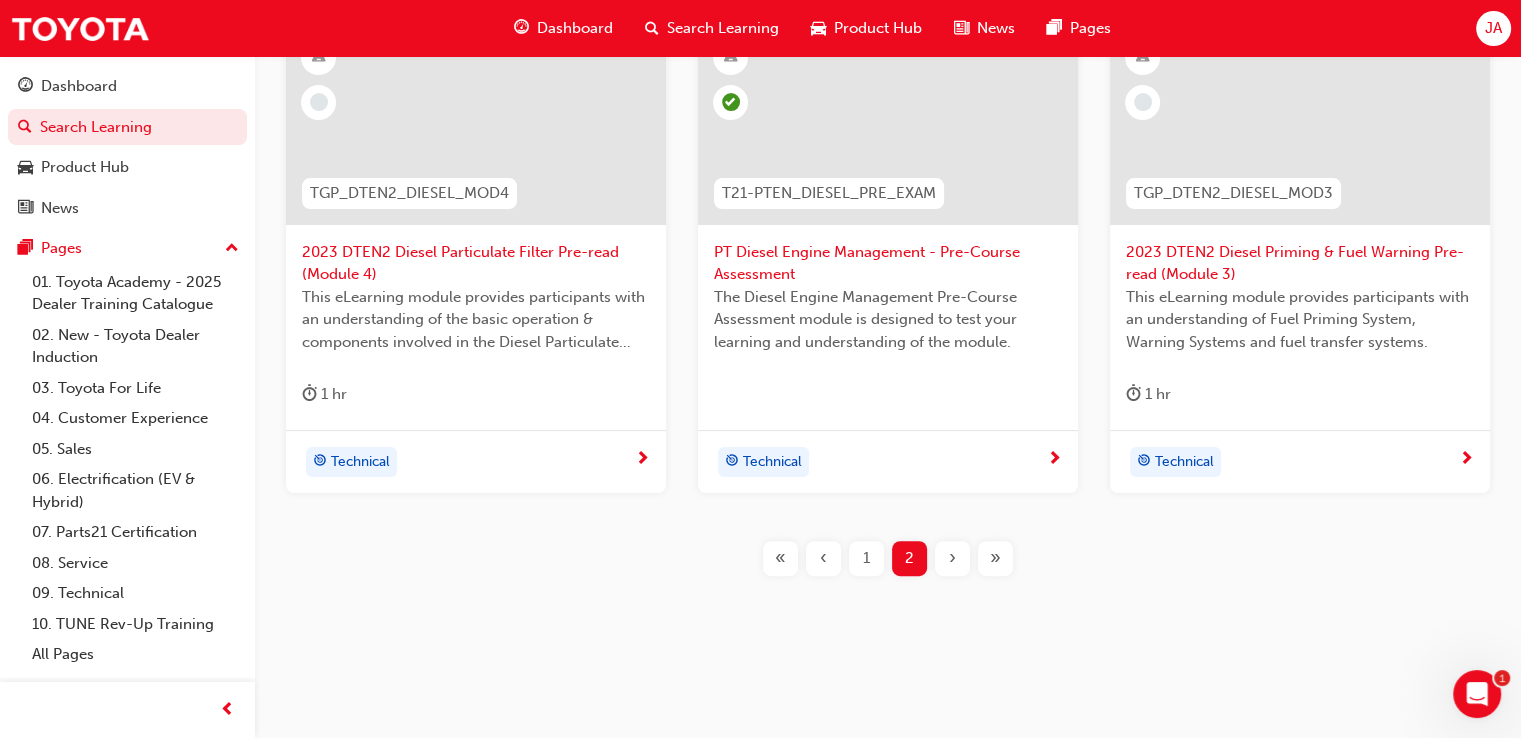 click on "1" at bounding box center (866, 558) 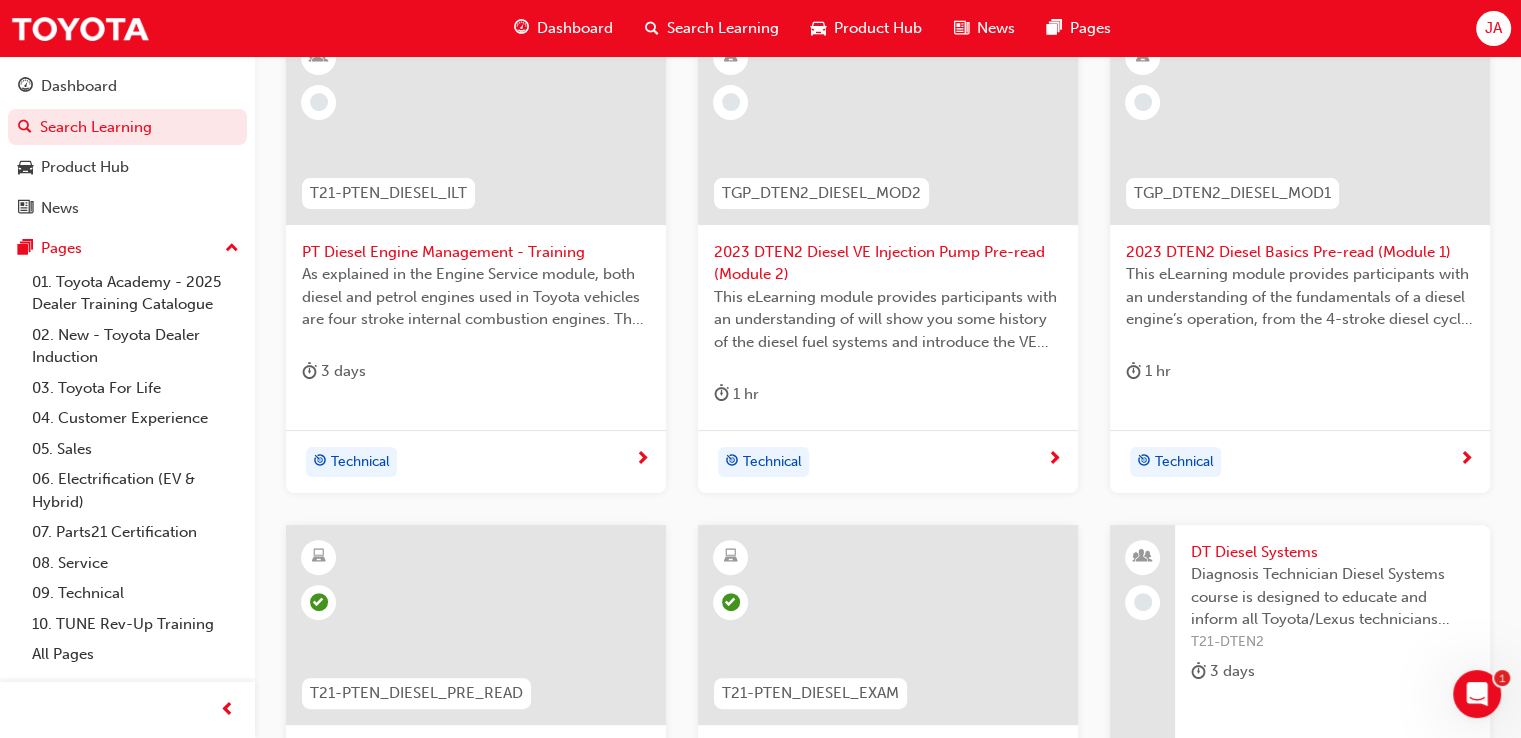 click on "2023 DTEN2 Diesel Basics Pre-read (Module 1)" at bounding box center (1300, 252) 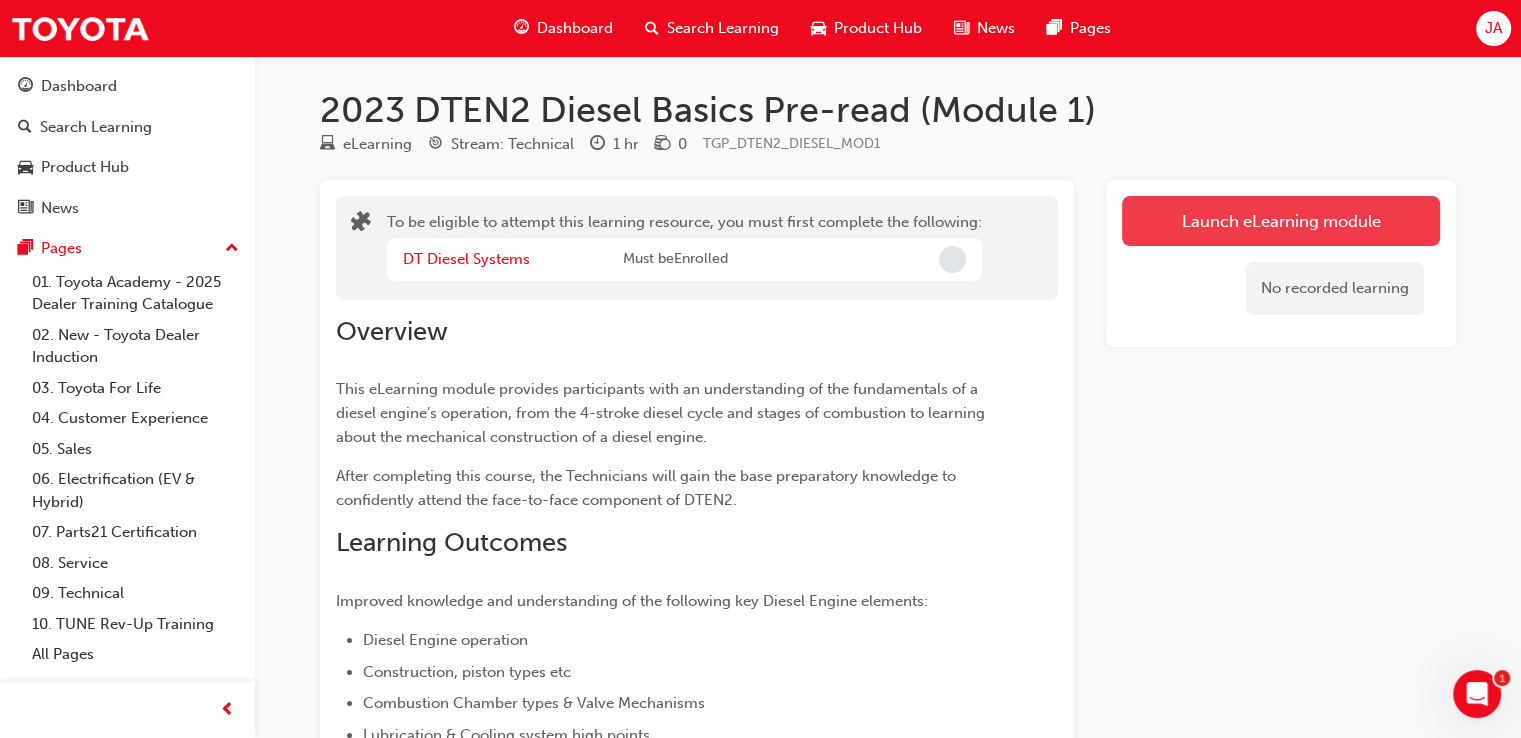 click on "Launch eLearning module" at bounding box center [1281, 221] 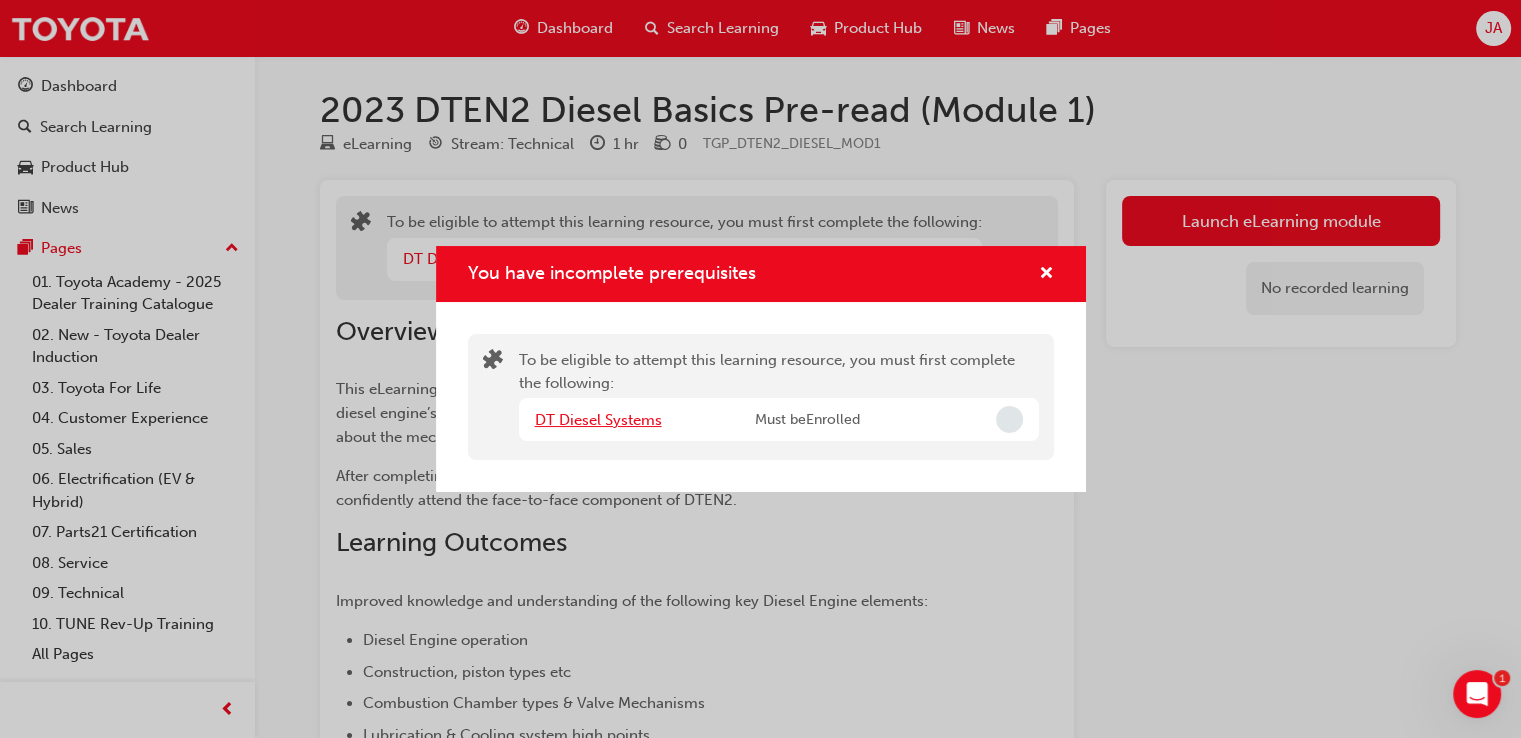 click on "DT Diesel Systems" at bounding box center (598, 420) 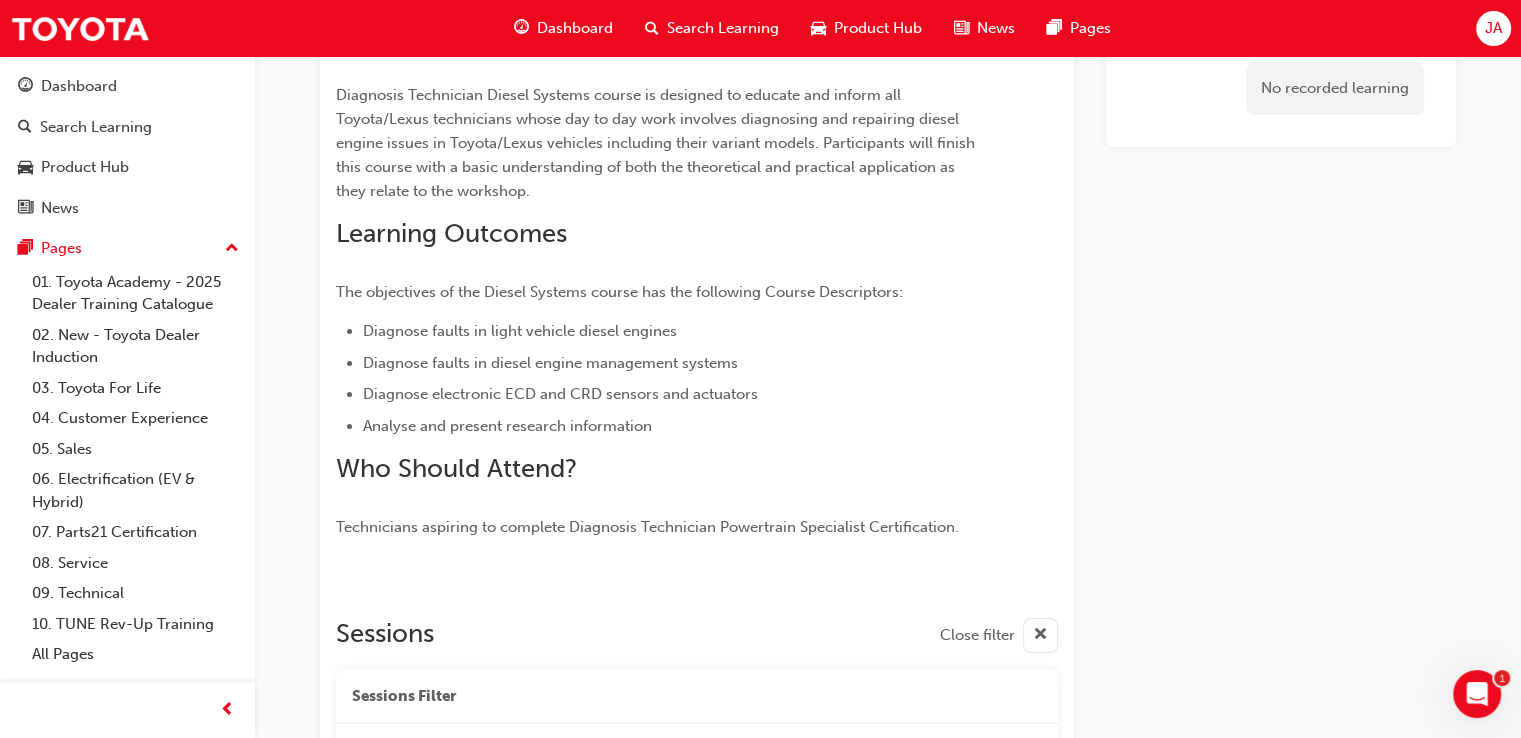 scroll, scrollTop: 0, scrollLeft: 0, axis: both 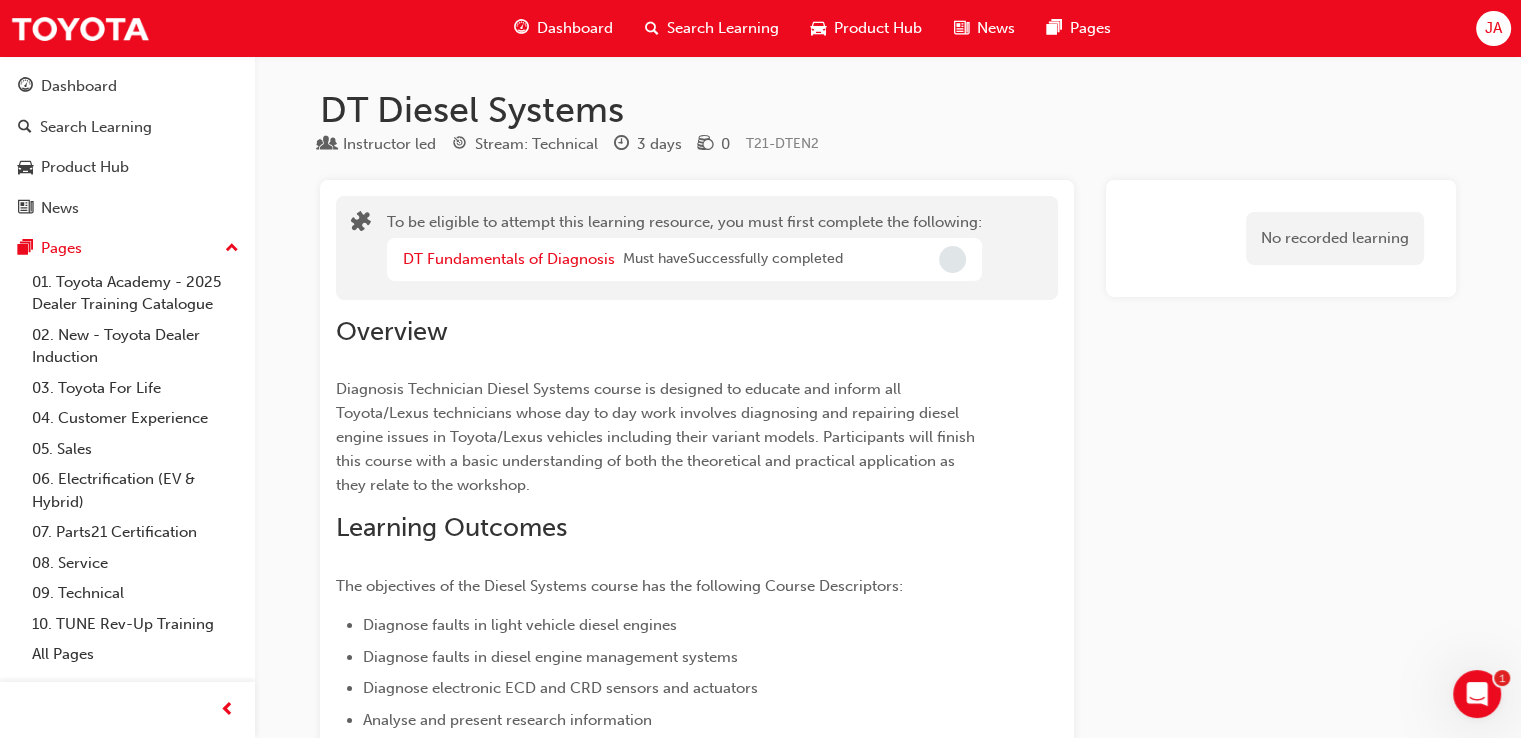 click on "Dashboard" at bounding box center [575, 28] 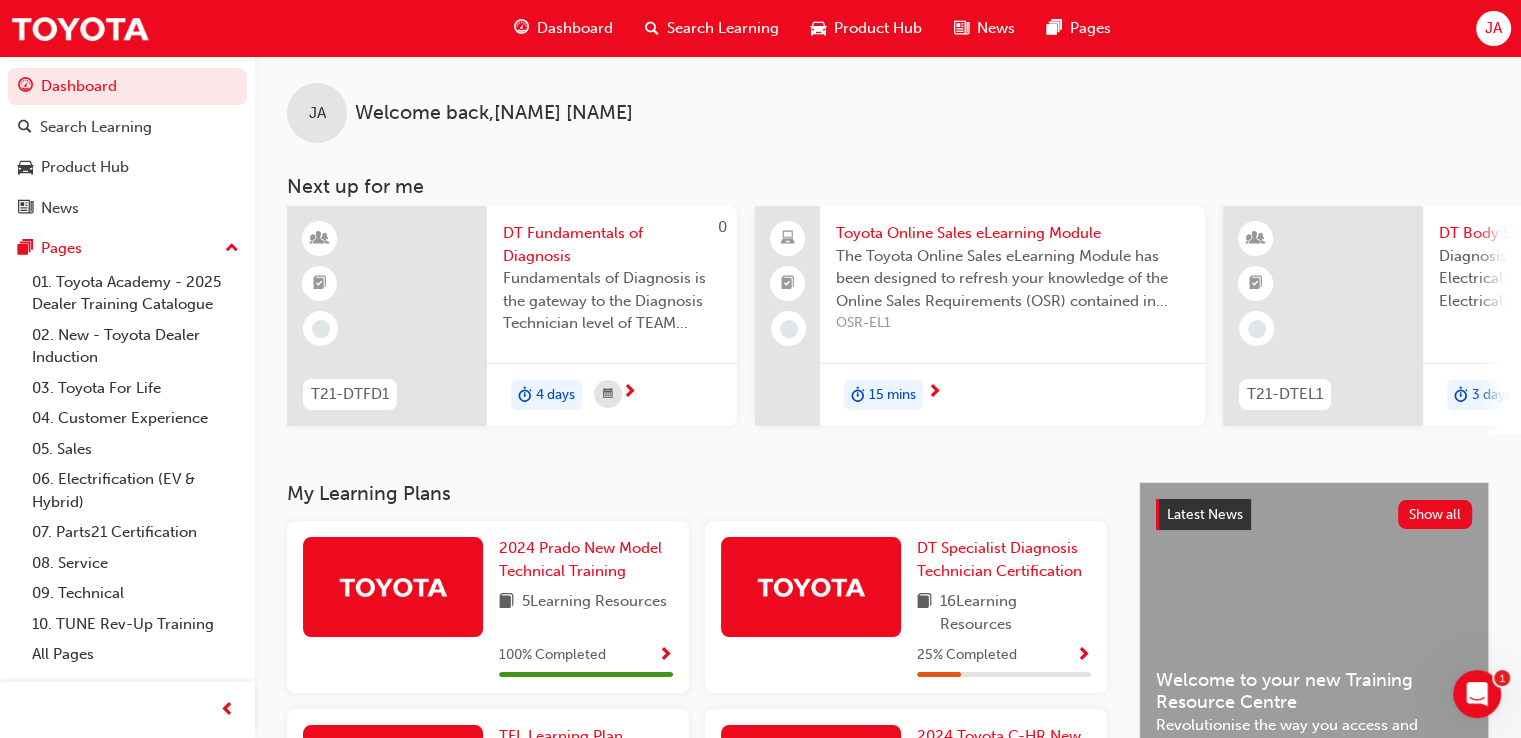 scroll, scrollTop: 0, scrollLeft: 0, axis: both 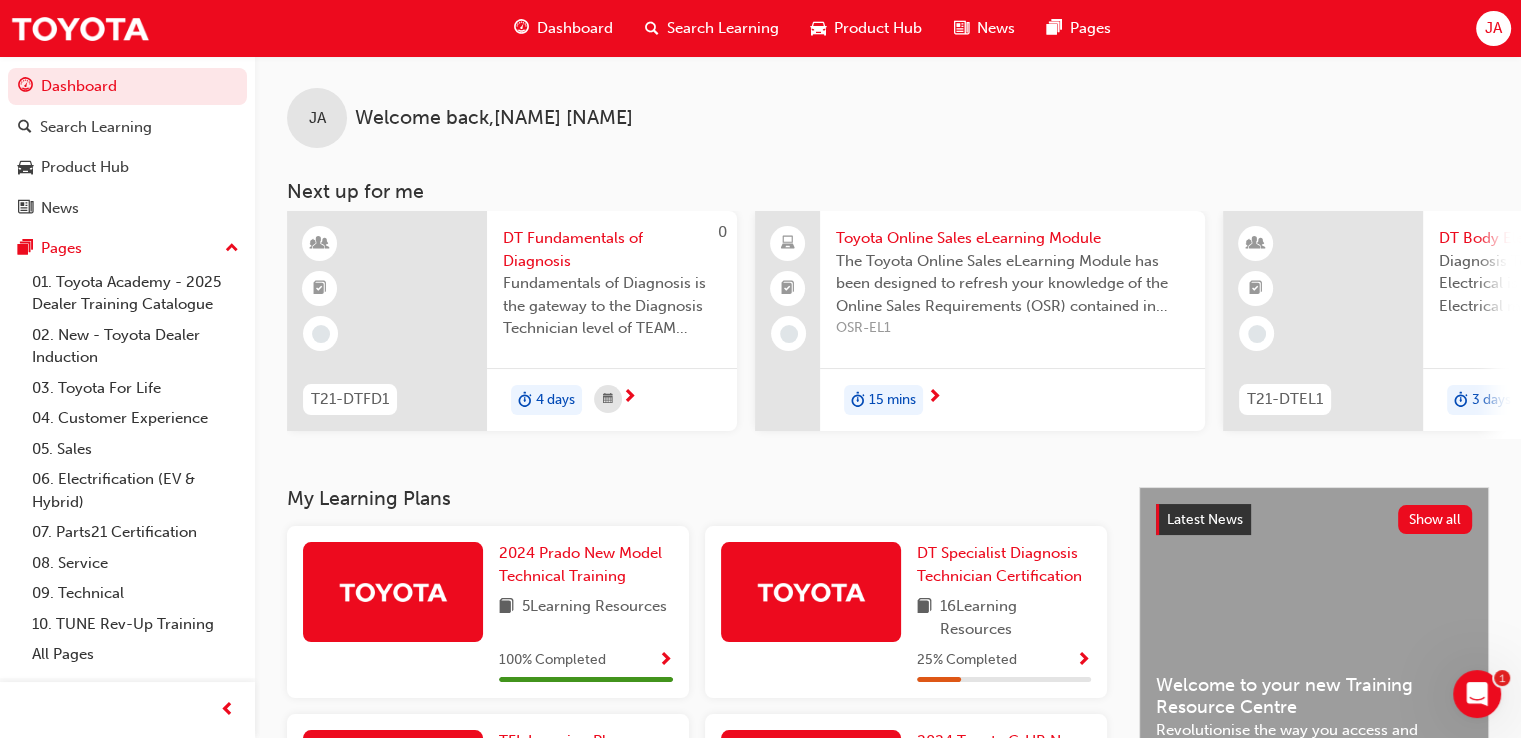 click on "Search Learning" at bounding box center [723, 28] 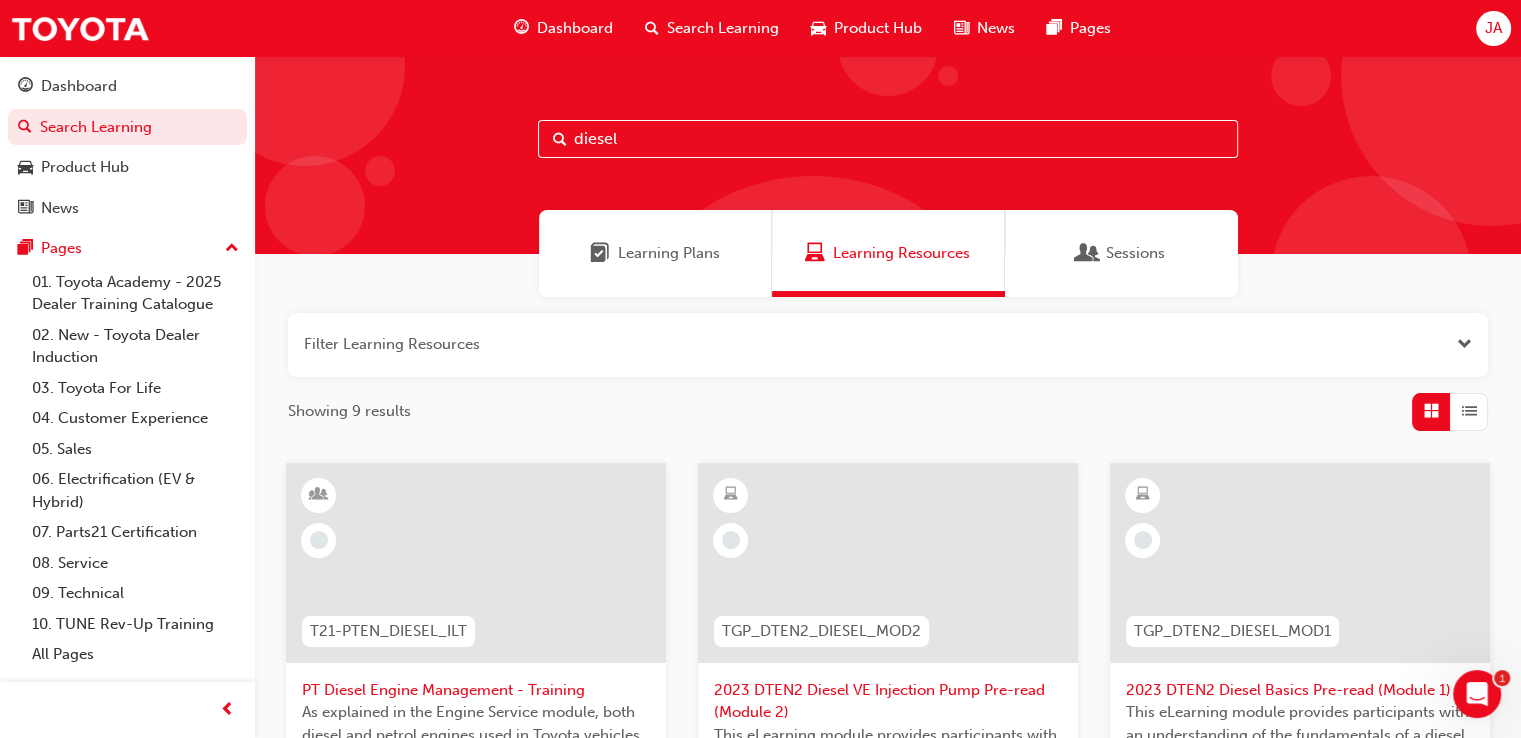 click on "diesel" at bounding box center [888, 139] 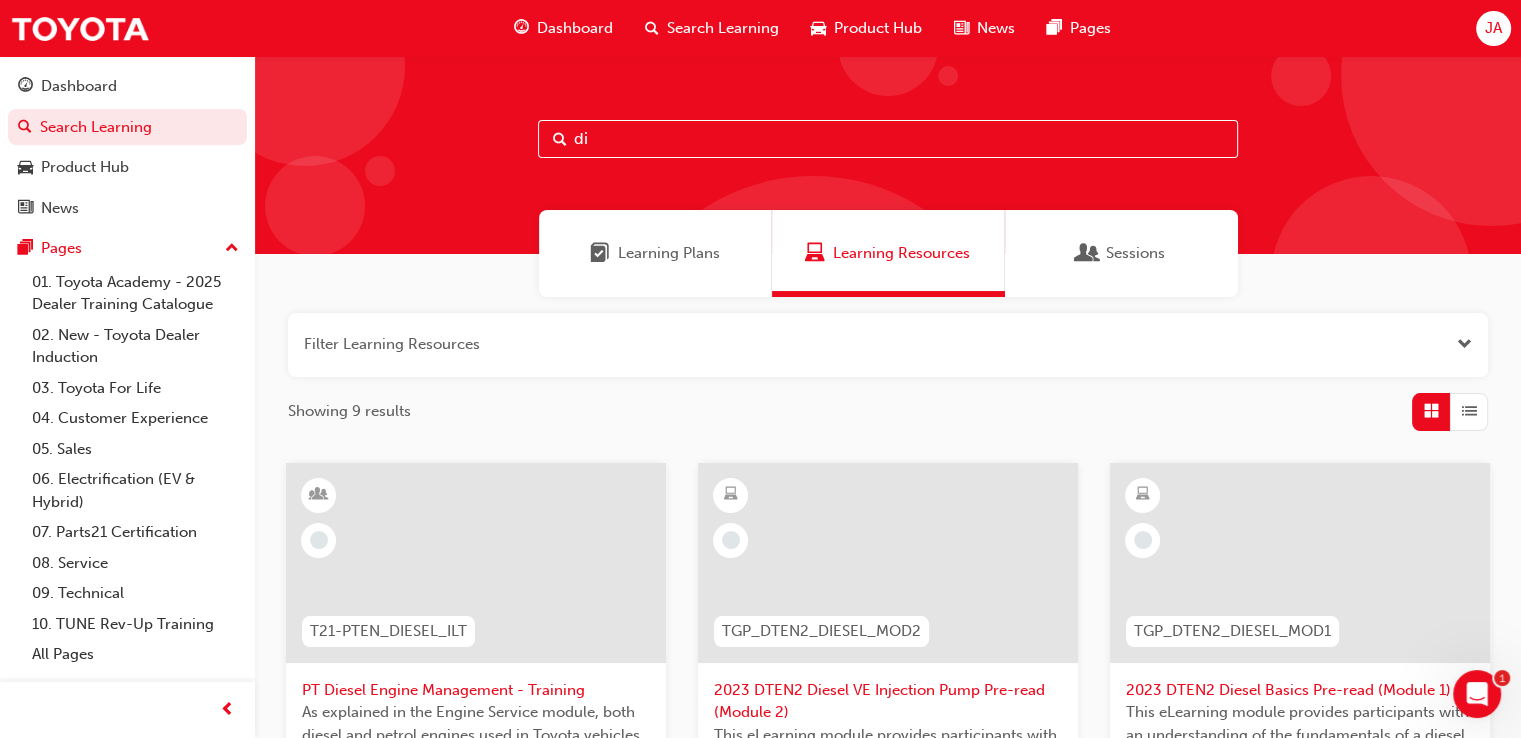 type on "d" 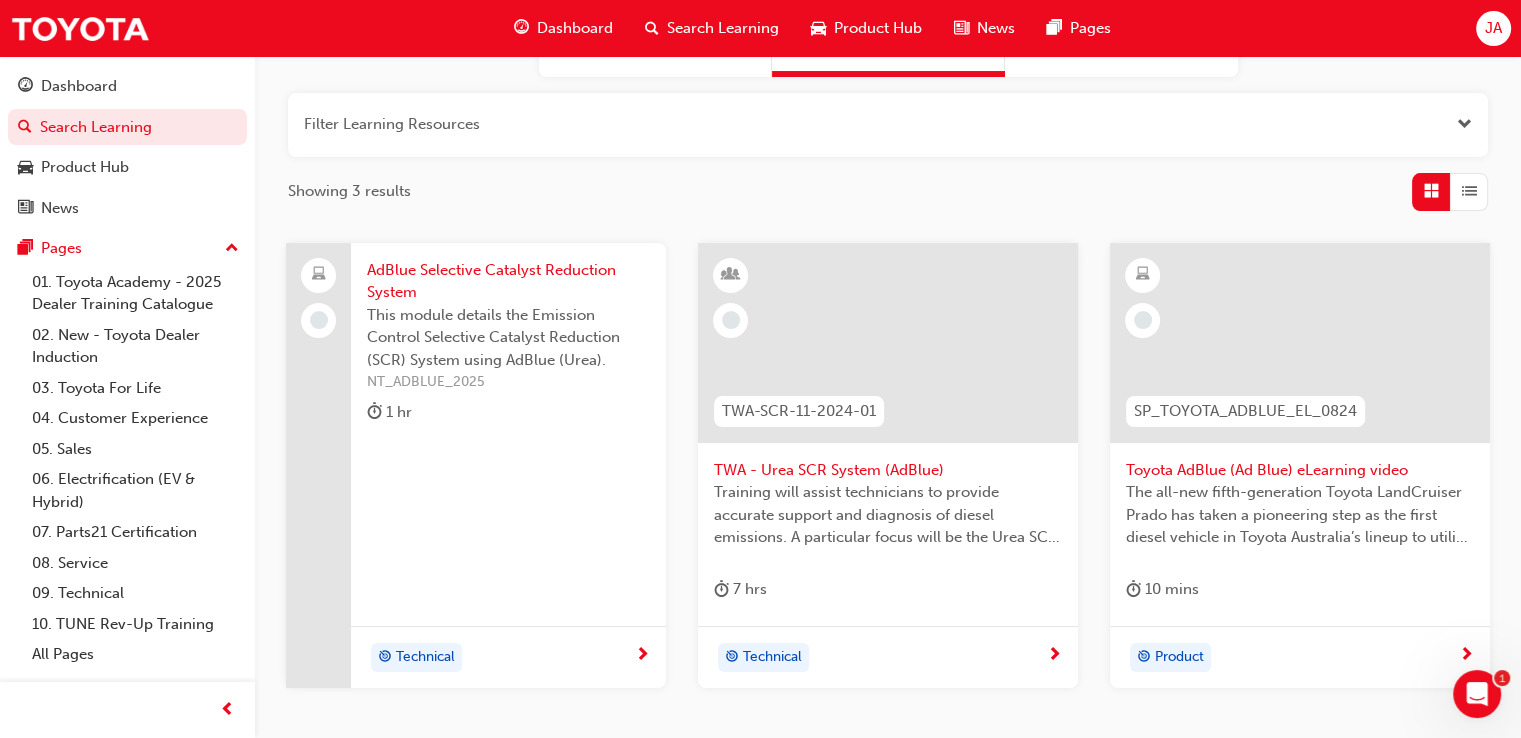 scroll, scrollTop: 237, scrollLeft: 0, axis: vertical 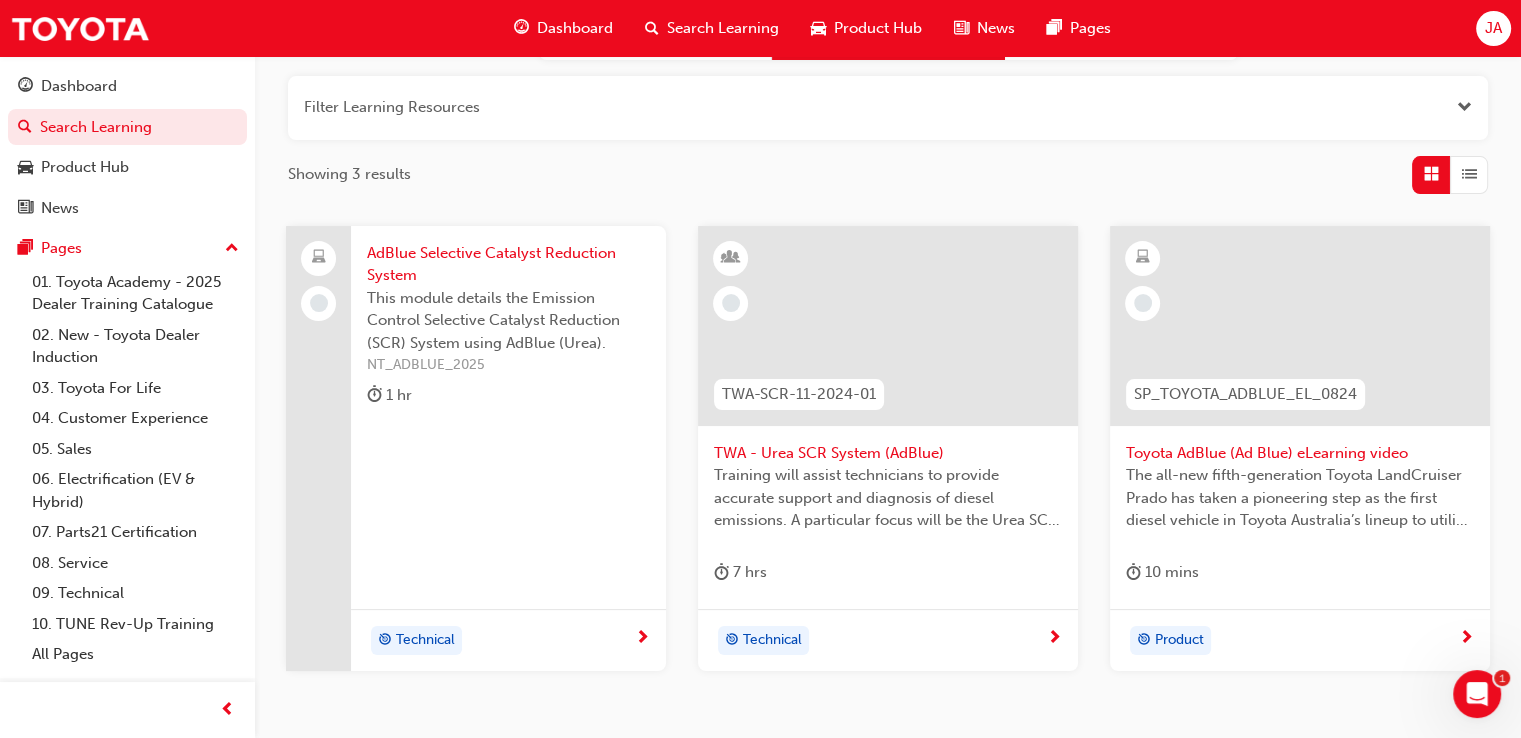 type on "adblue" 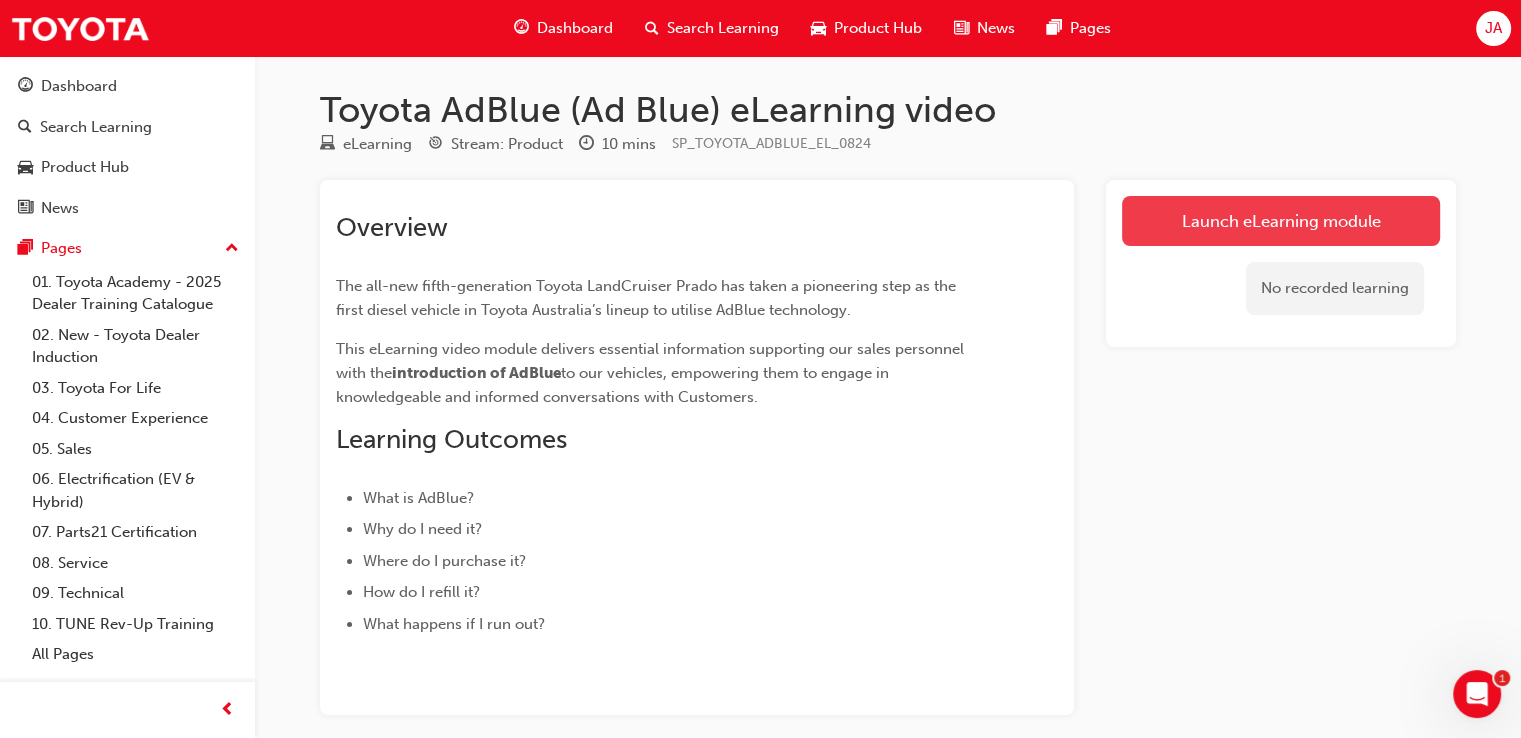click on "Launch eLearning module" at bounding box center (1281, 221) 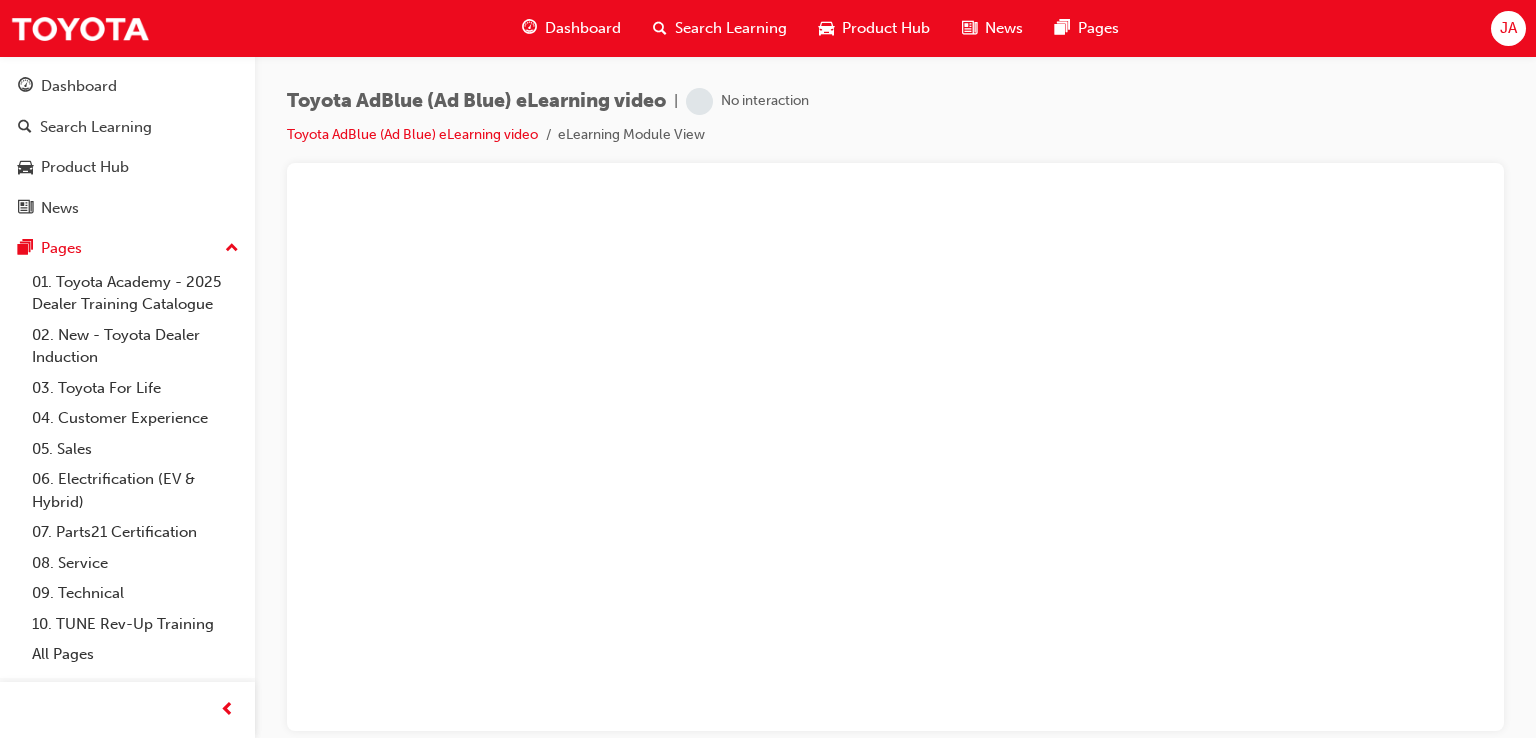 click on "Dashboard" at bounding box center [583, 28] 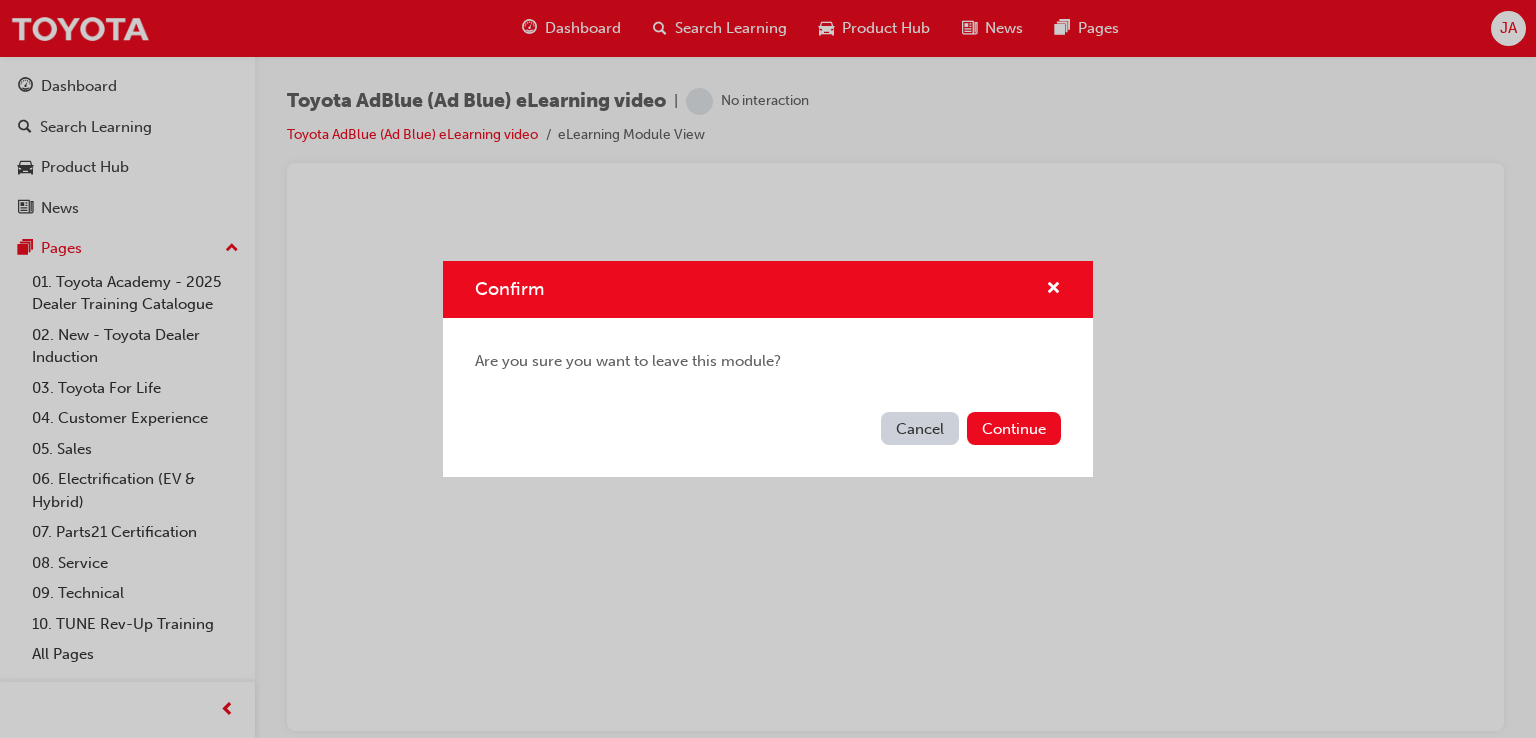 click on "Cancel" at bounding box center [920, 428] 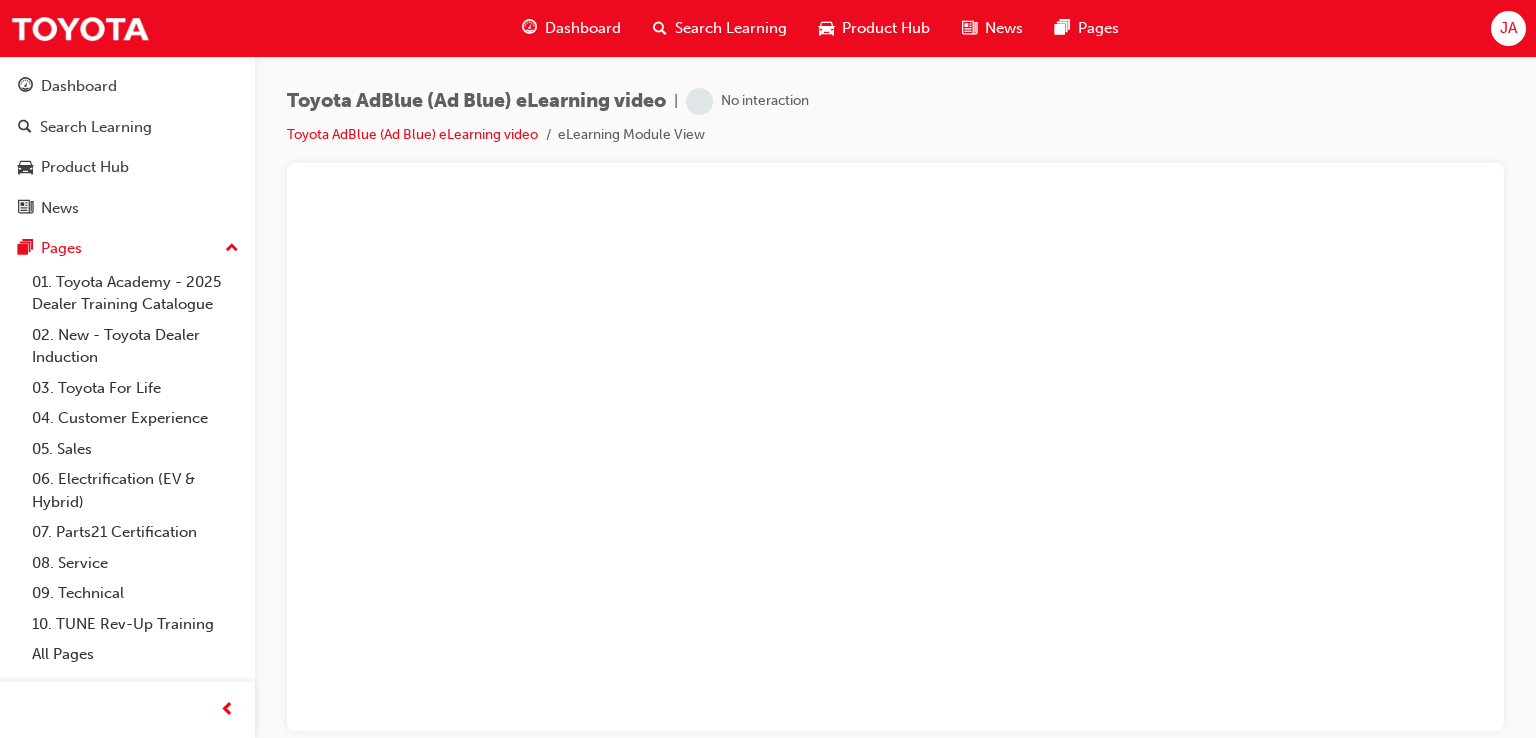 click at bounding box center [232, 249] 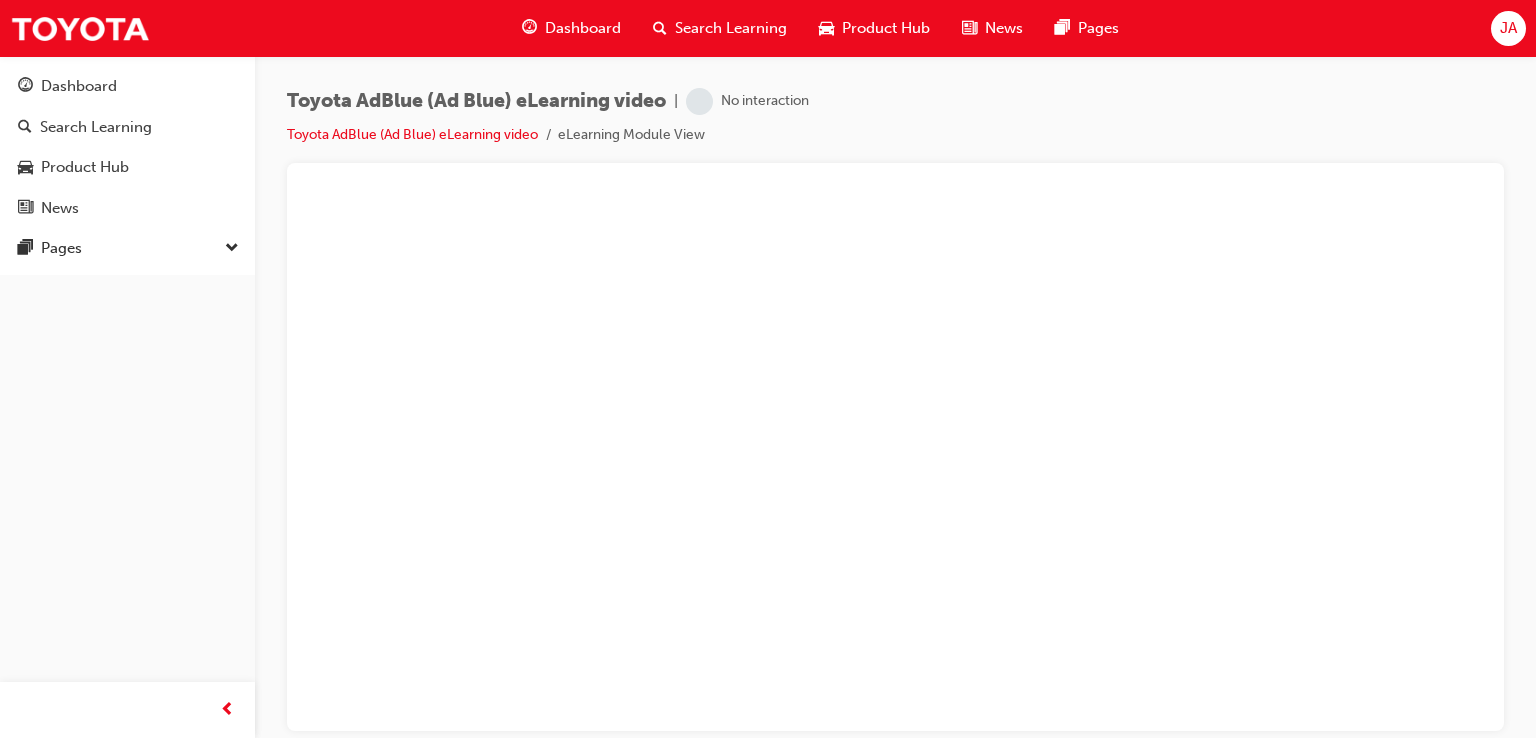 click at bounding box center [232, 249] 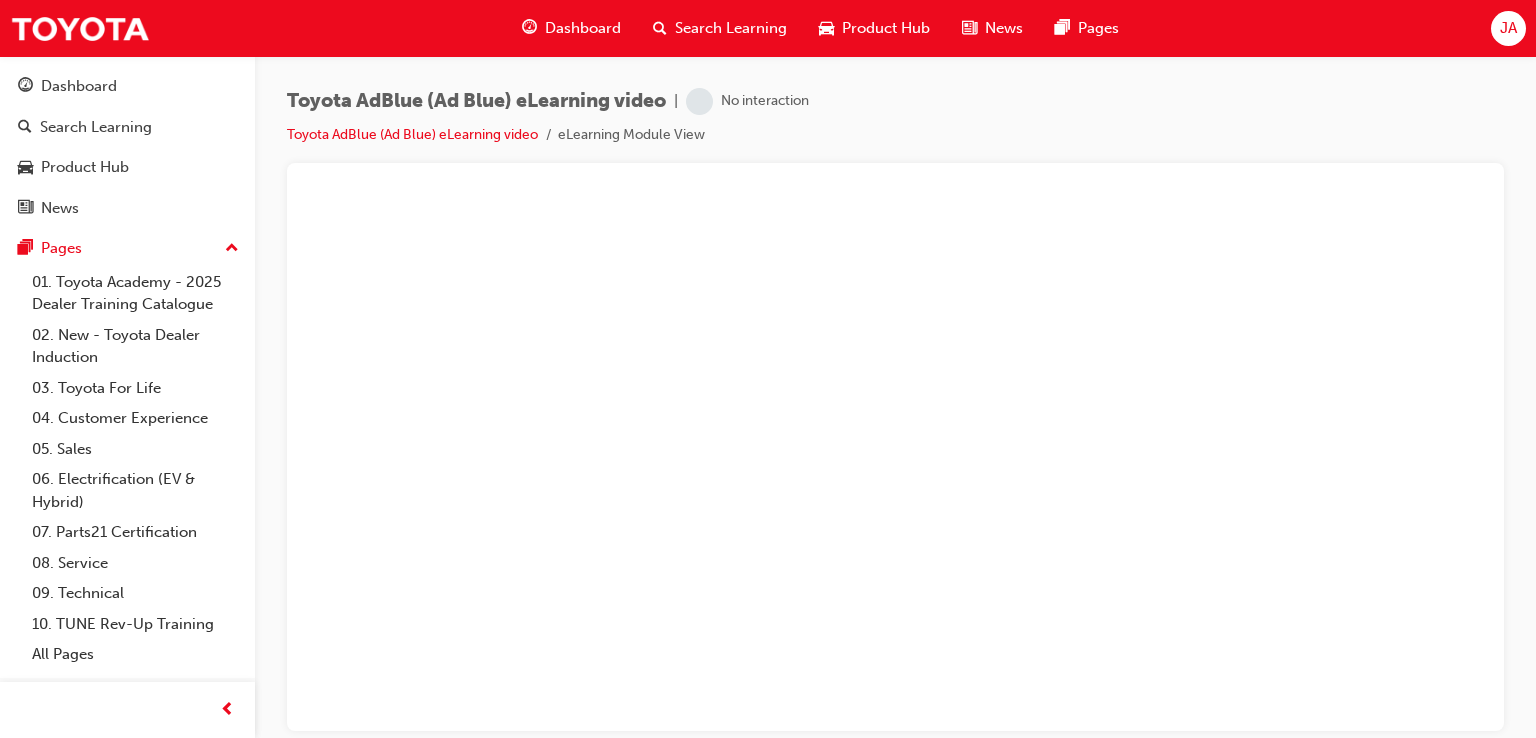 click at bounding box center (232, 249) 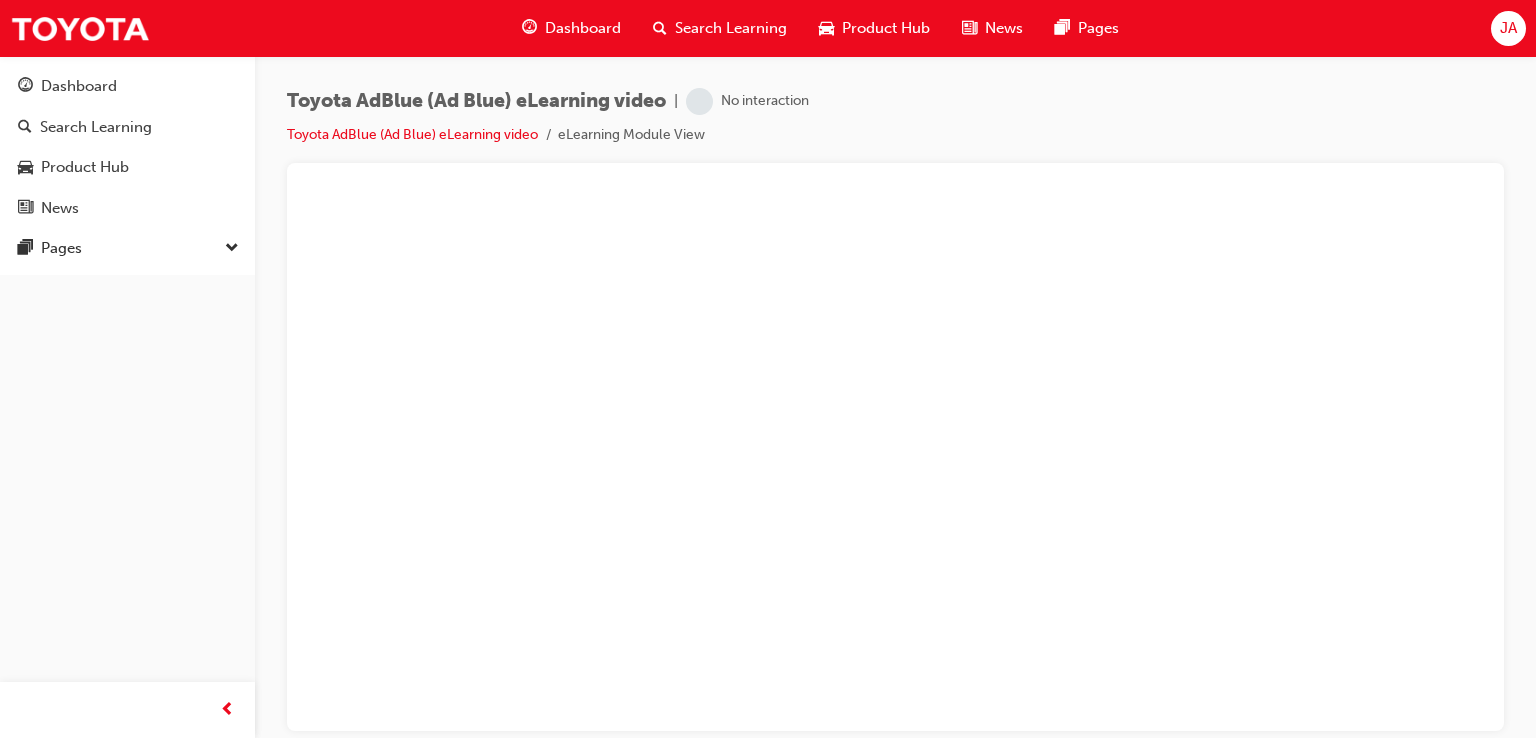 click at bounding box center [232, 249] 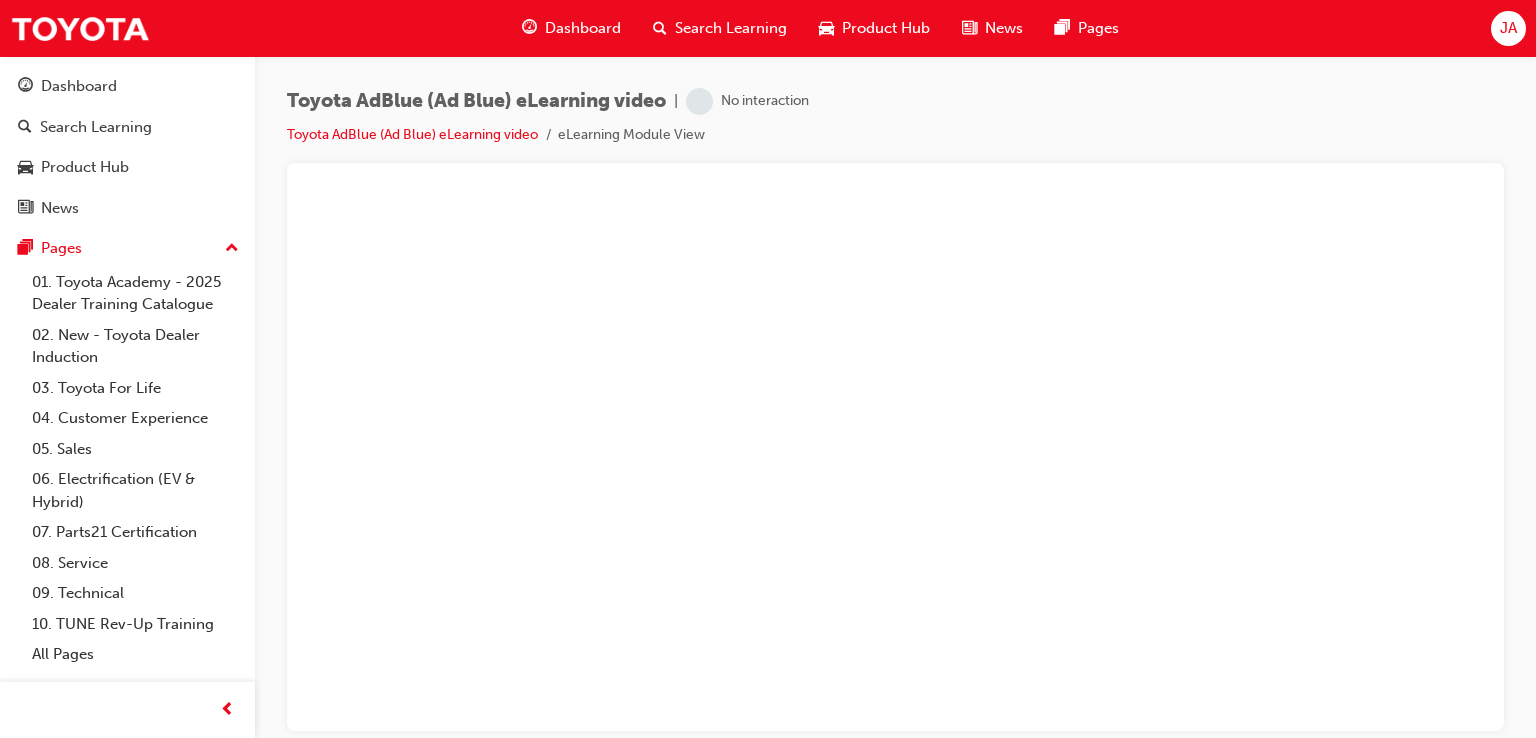 click on "Dashboard" at bounding box center (583, 28) 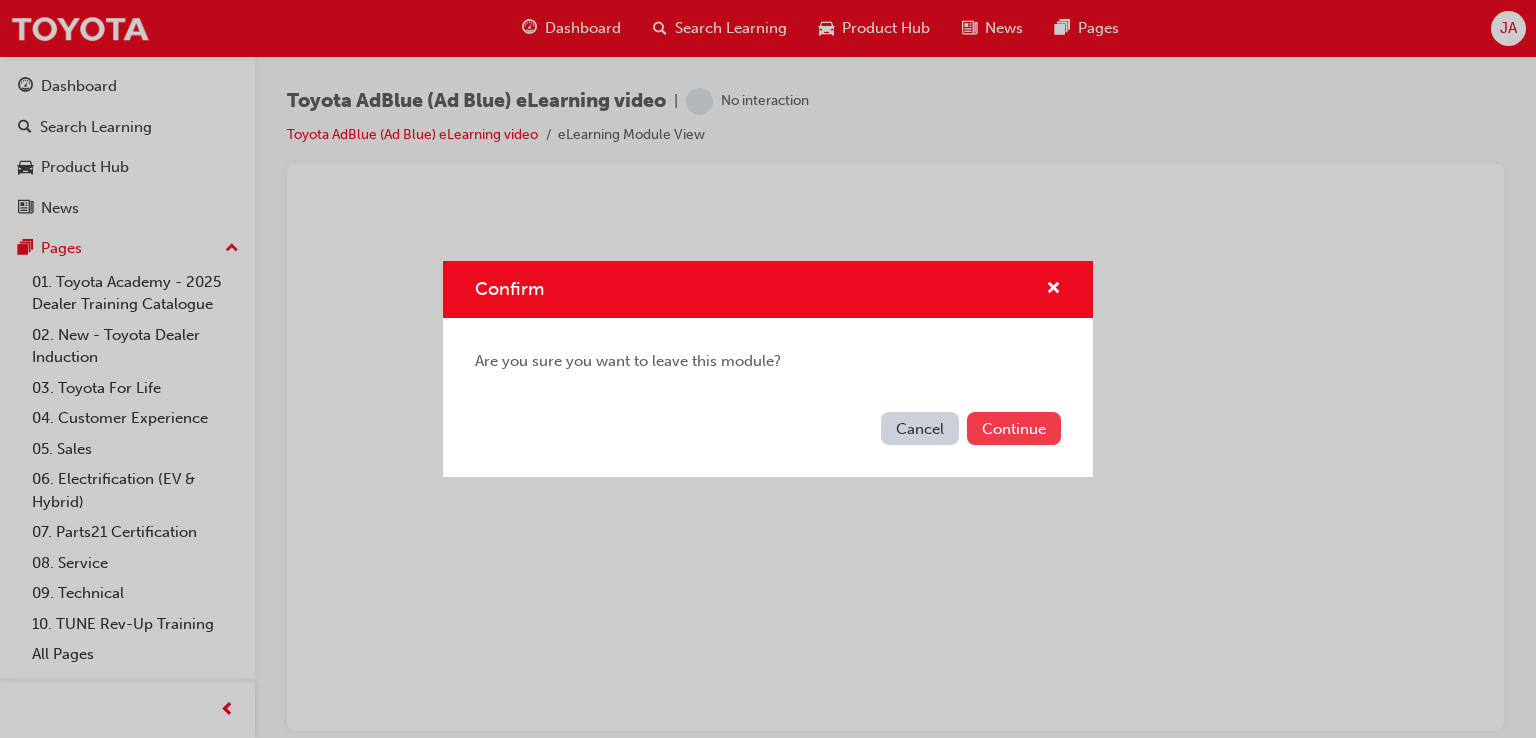 click on "Continue" at bounding box center (1014, 428) 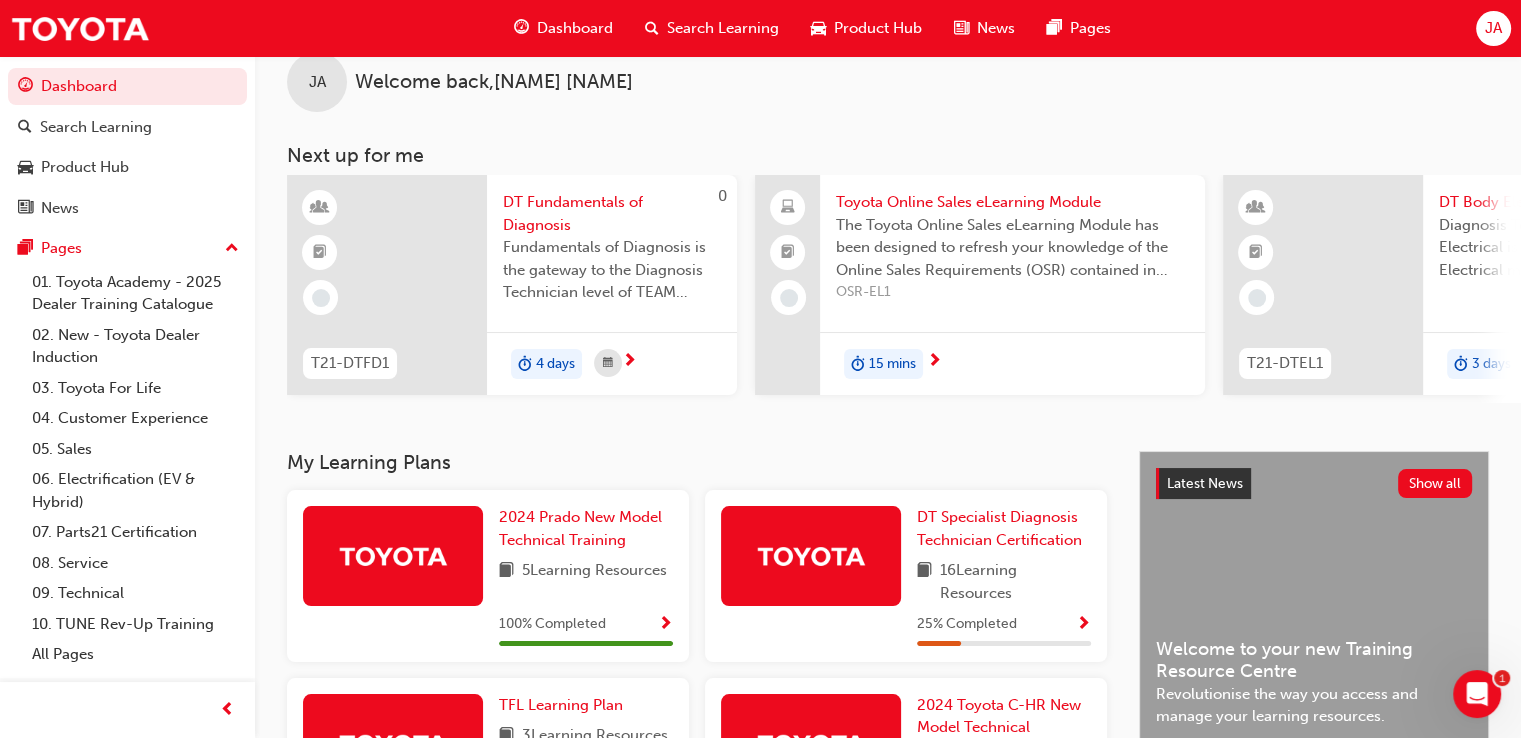 scroll, scrollTop: 0, scrollLeft: 0, axis: both 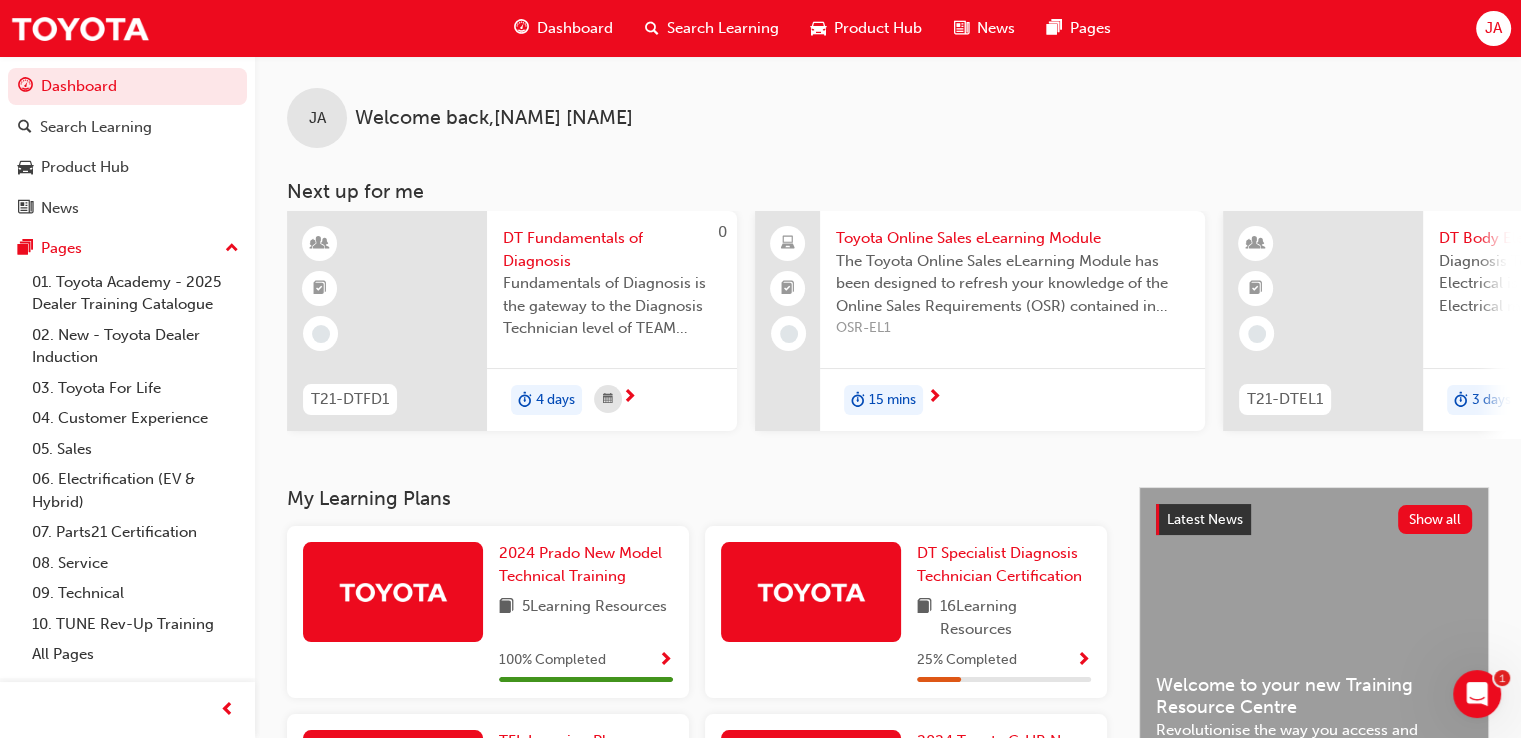 click on "Search Learning" at bounding box center [723, 28] 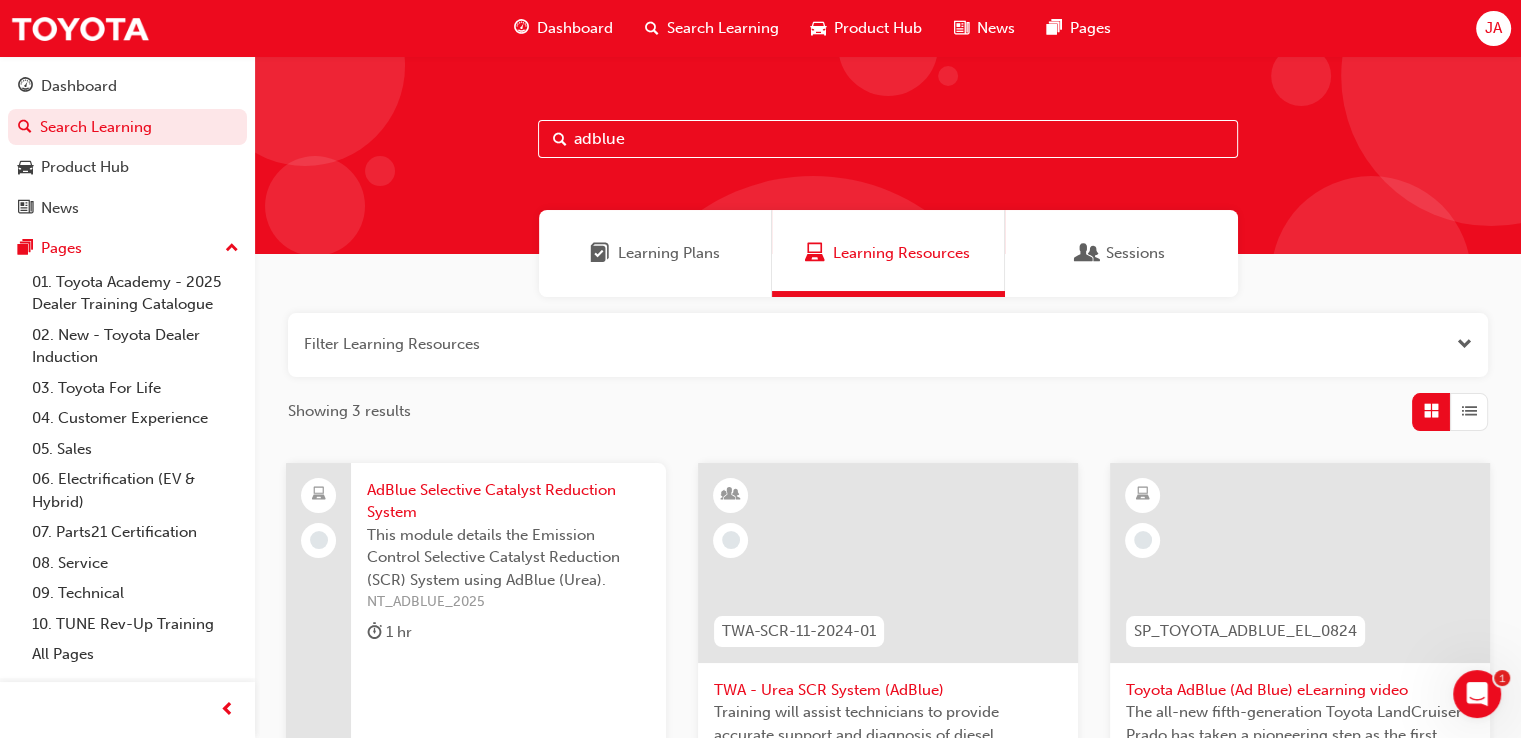 click on "adblue" at bounding box center (888, 139) 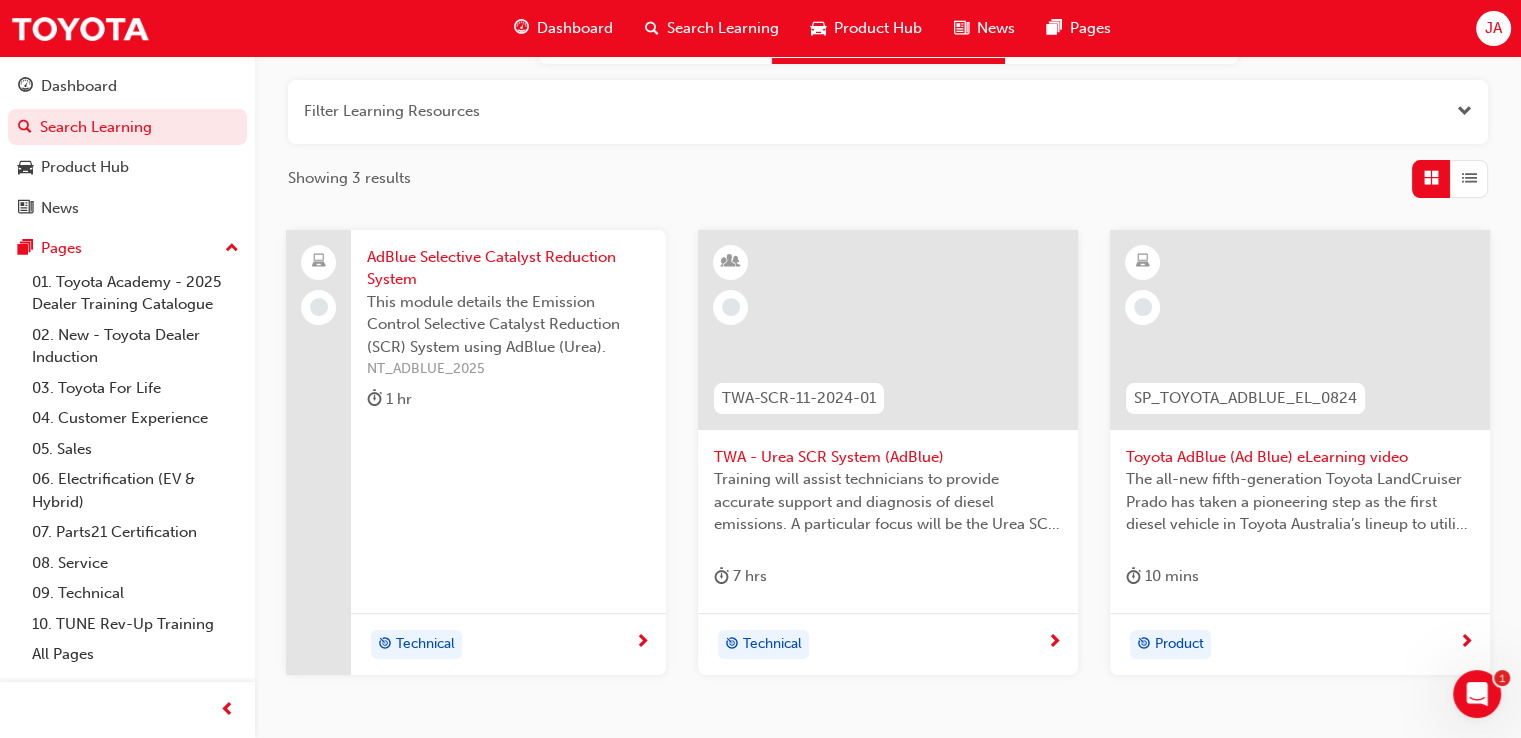 scroll, scrollTop: 288, scrollLeft: 0, axis: vertical 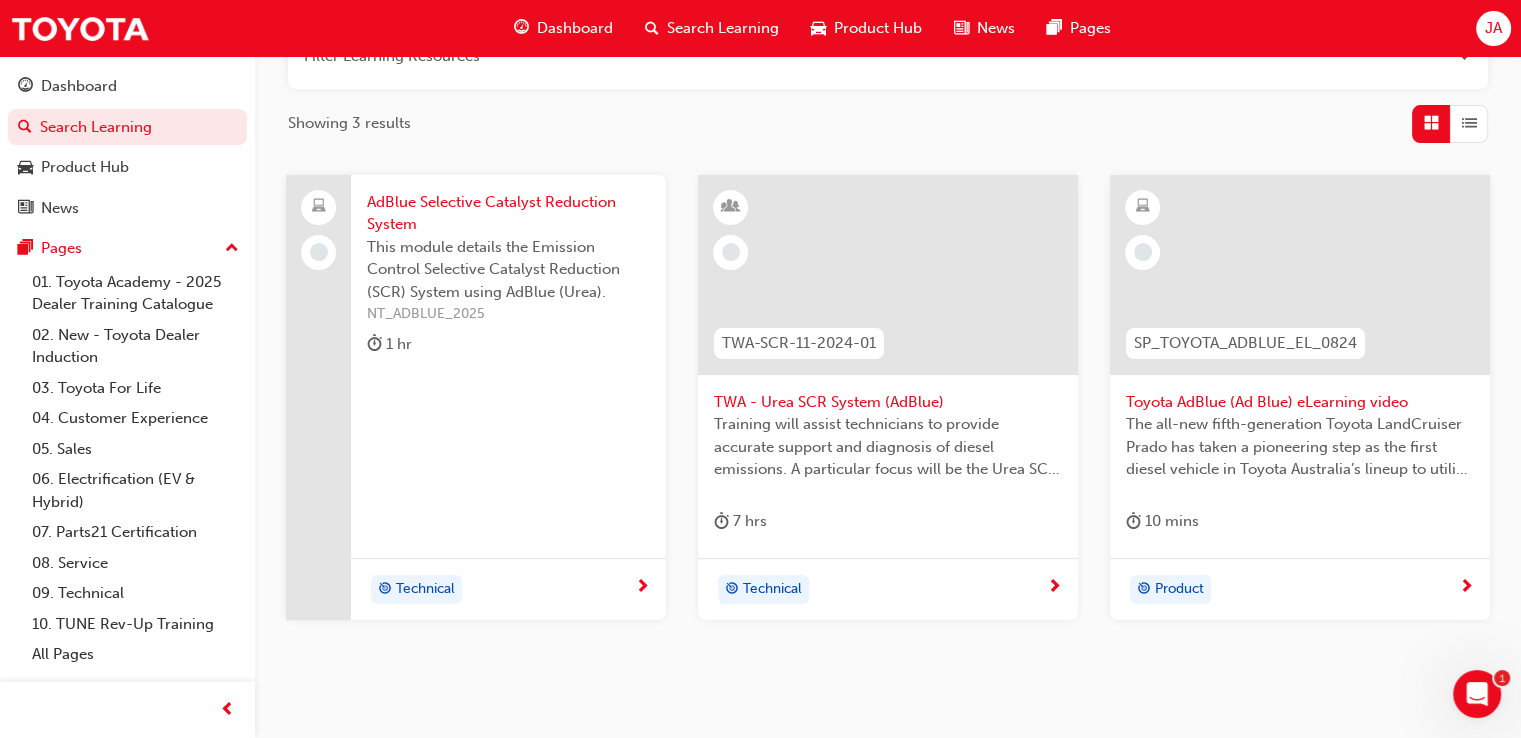 click at bounding box center [1300, 275] 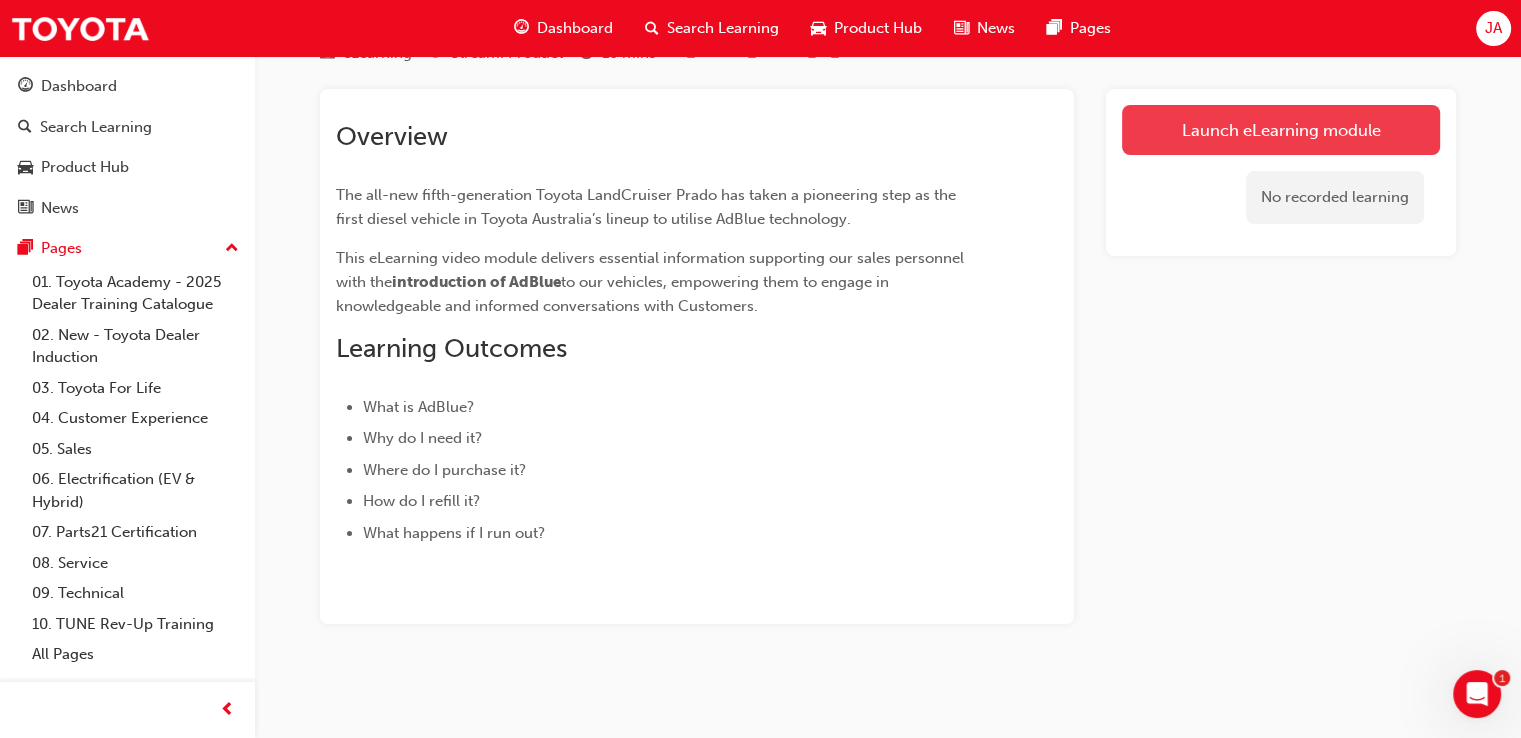 click on "Launch eLearning module" at bounding box center (1281, 130) 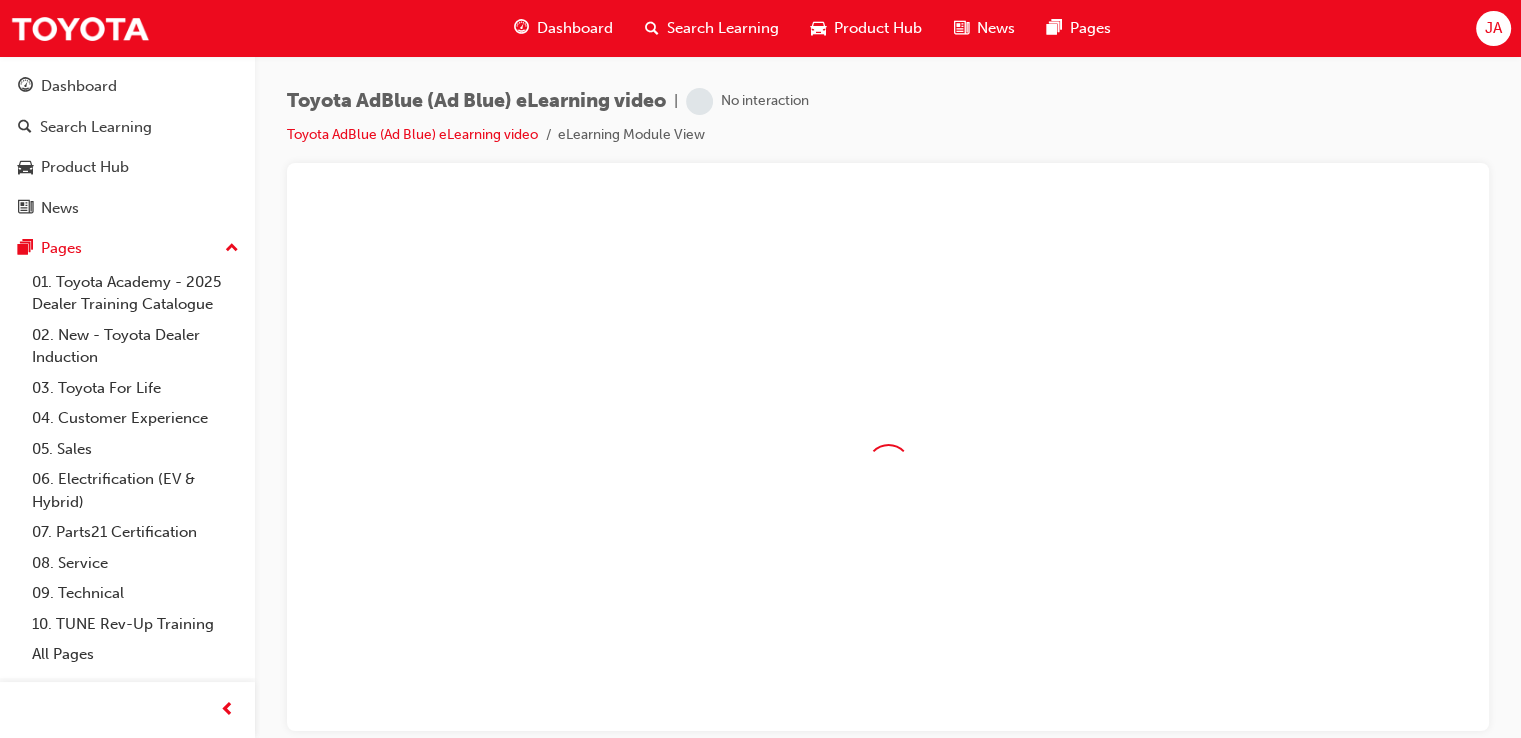 scroll, scrollTop: 0, scrollLeft: 0, axis: both 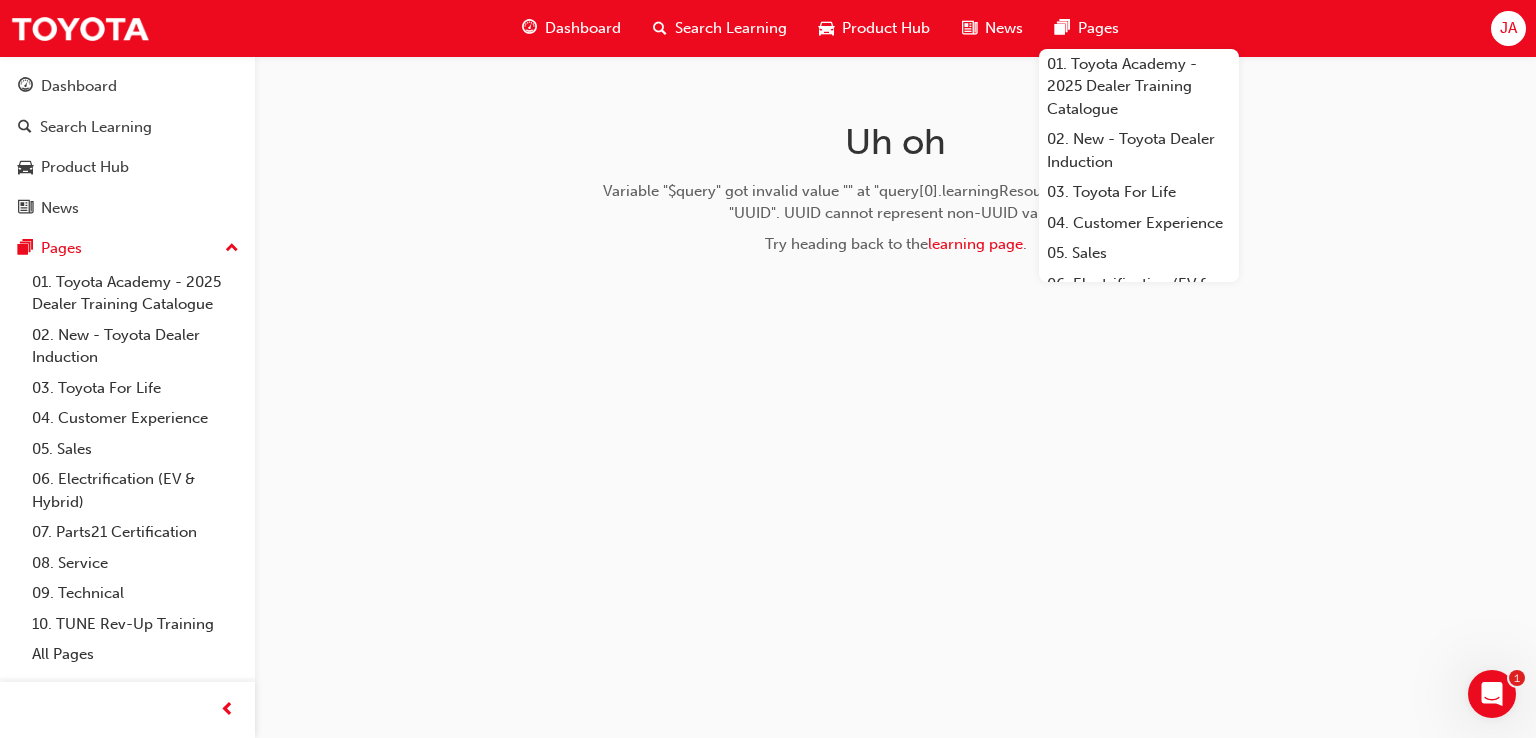 click on "Uh oh Variable "$query" got invalid value "" at "query[0].learningResourceId"; Expected type "UUID". UUID cannot represent non-UUID value:  Try heading back to the  learning page ." at bounding box center (896, 195) 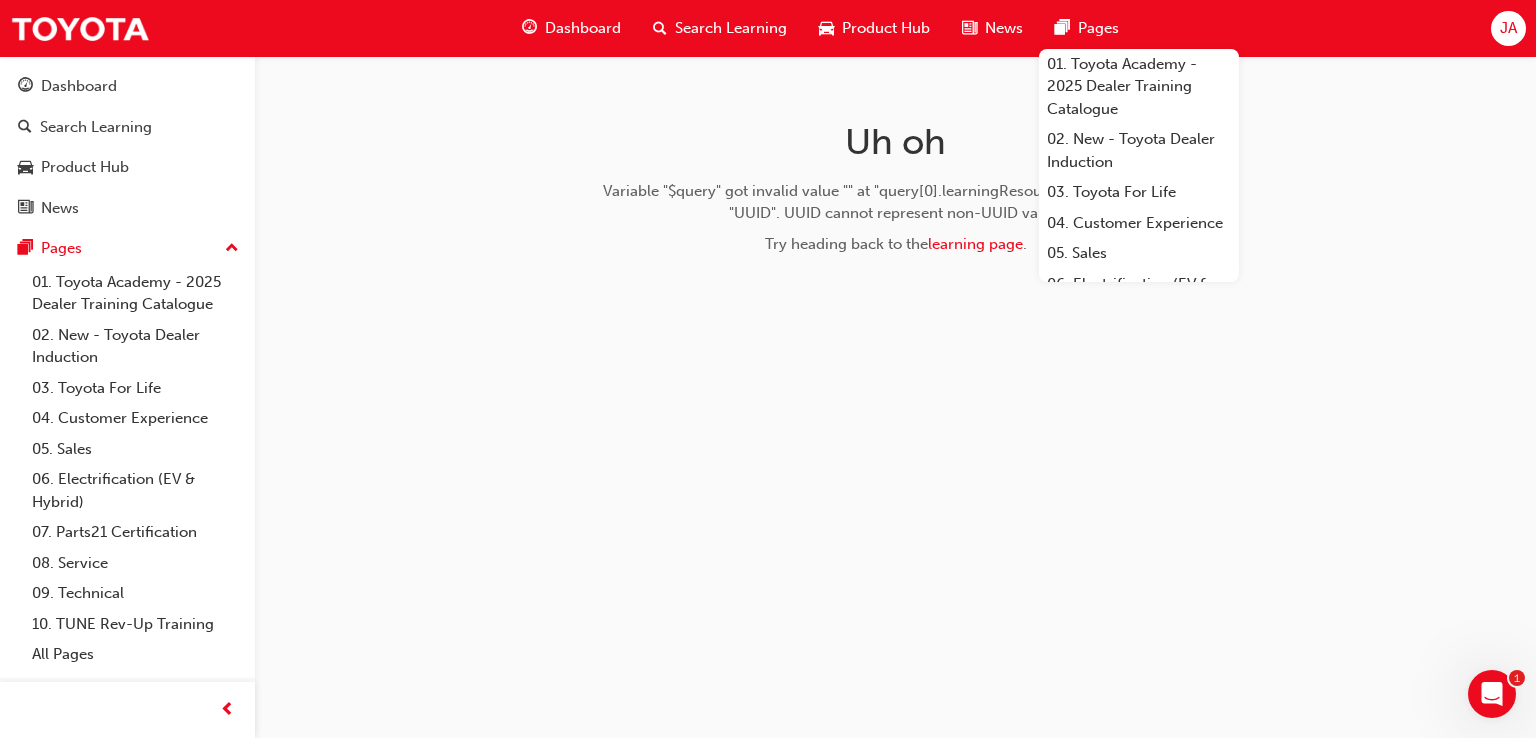 click on "Uh oh Variable "$query" got invalid value "" at "query[0].learningResourceId"; Expected type "UUID". UUID cannot represent non-UUID value:  Try heading back to the  learning page ." at bounding box center [896, 195] 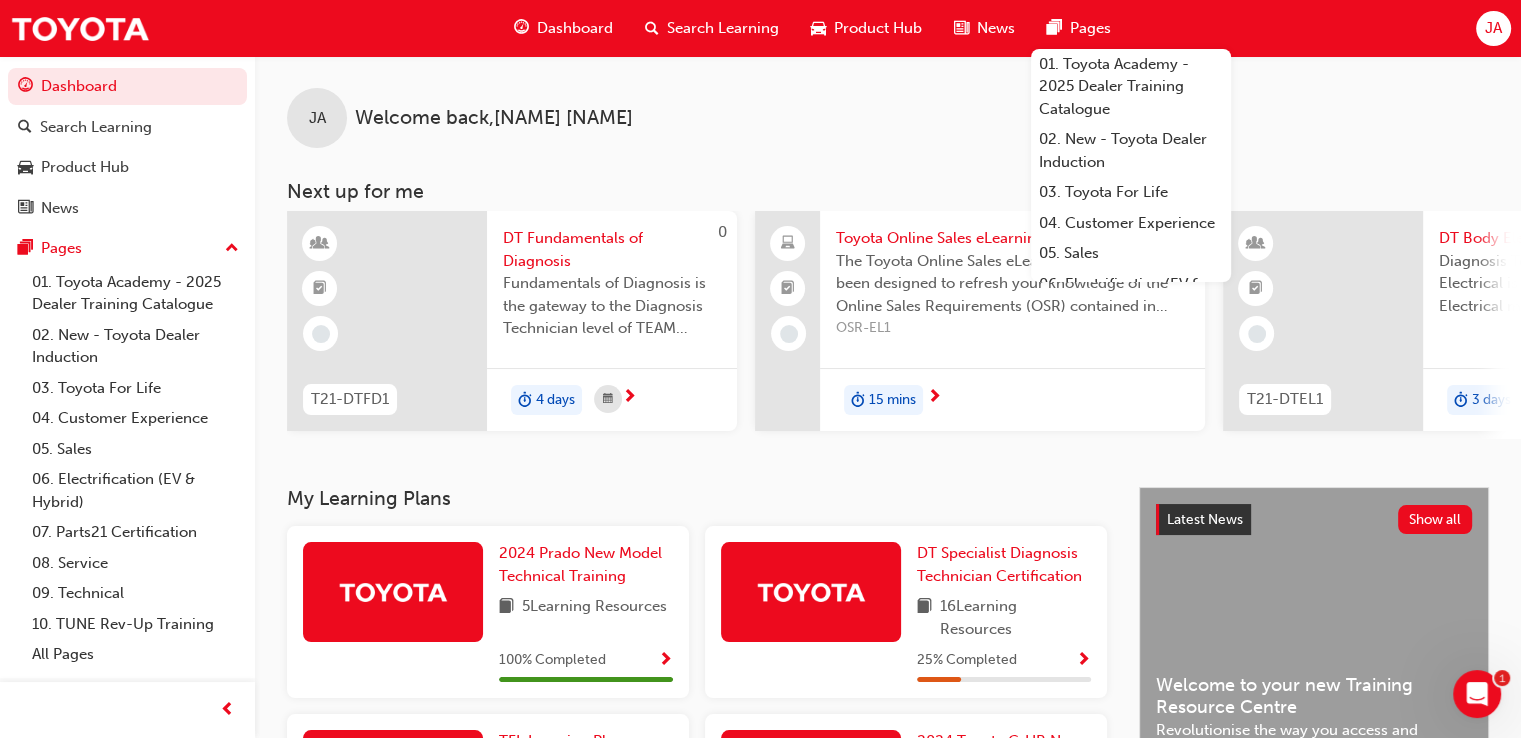 click on "Dealership Technicians who have completed FOD prerequisite & Face to Face courses. T21-DTFD1 DT Fundamentals of Diagnosis Fundamentals of Diagnosis is the gateway to the Diagnosis Technician level of TEAM Training and sets the foundations to enable moving into the 3 x streams of DT training curriculum.  4 days Toyota Online Sales eLearning Module The Toyota Online Sales eLearning Module has been designed to refresh your knowledge of the Online Sales Requirements (OSR) contained in section 17.2 of the Toyota Parts Policy and Procedures Manual ([YEAR]), which has been issued as a Manual in accordance with the Toyota Dealer Agreement.  OSR-EL1 15 mins 0 T21-DTEL1 DT Body Electrical Diagnosis Technician Body Electrical is the first of four Electrical modules in the Diagnosis Technician Electrical stream, and focuses on basic body electrical systems.  3 days 240 CCC Confident Customer Conversations 2 hrs 0 DT Advanced Body Electrical & Auto A/C Systems T21-DTEL2 3 days View all" at bounding box center (888, 247) 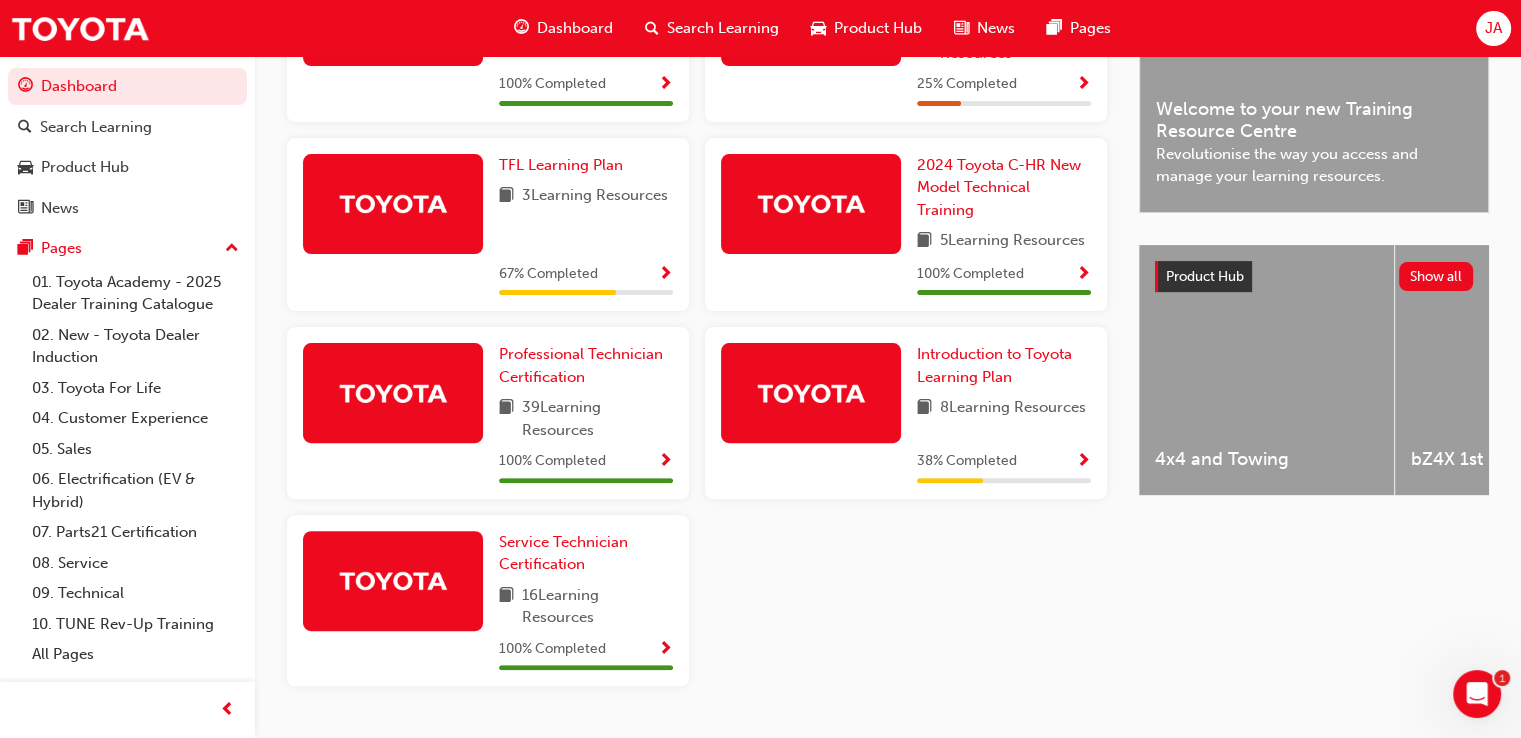 scroll, scrollTop: 593, scrollLeft: 0, axis: vertical 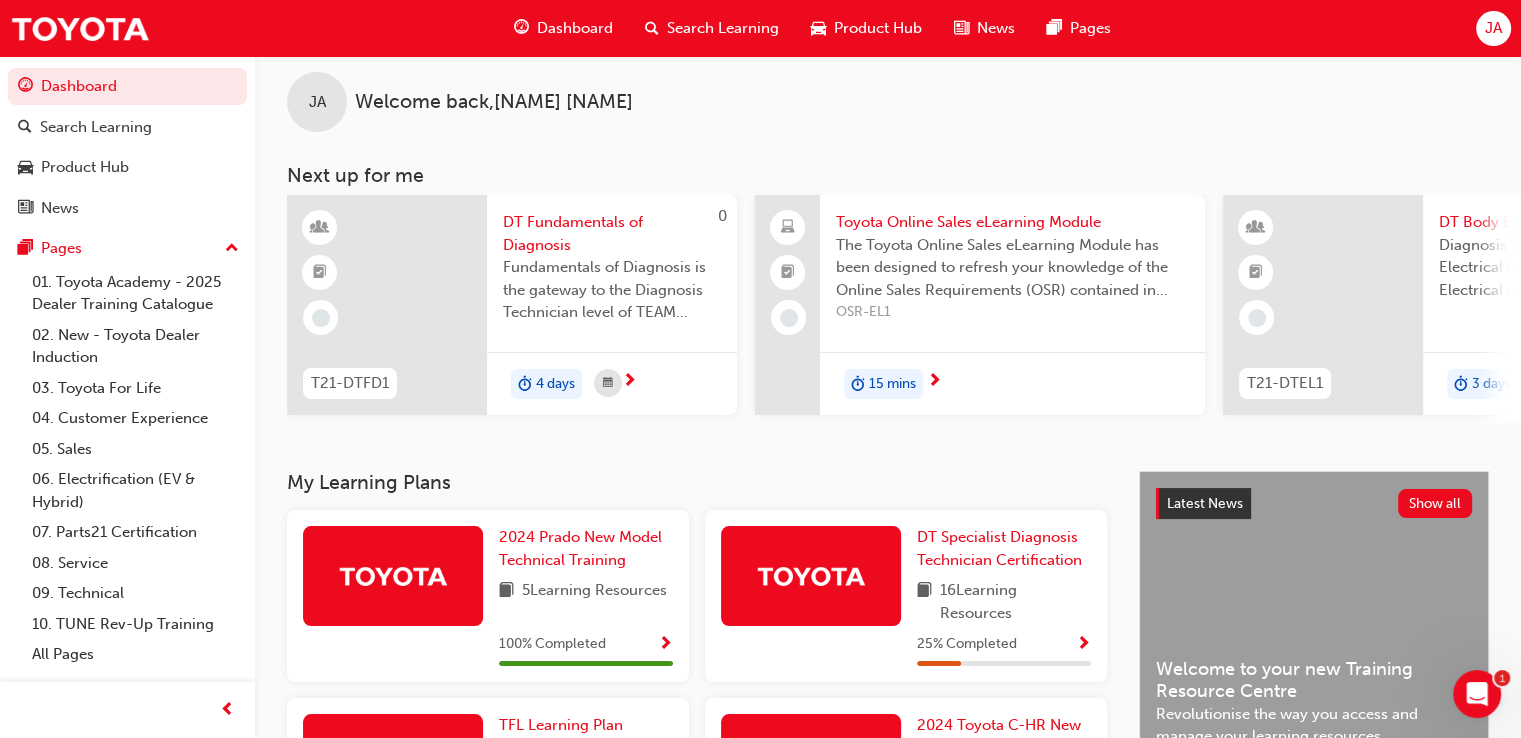 click on "Search Learning" at bounding box center [723, 28] 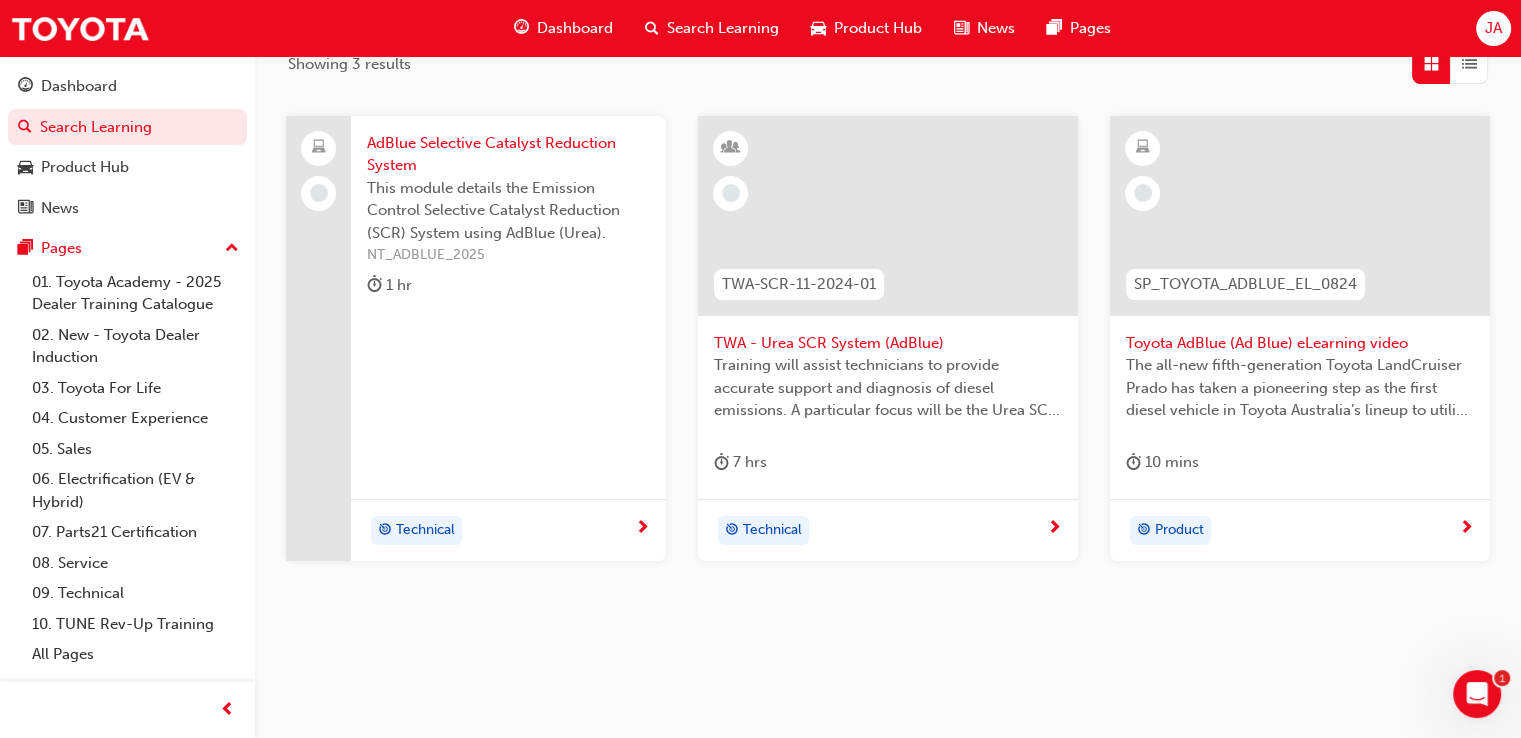 scroll, scrollTop: 364, scrollLeft: 0, axis: vertical 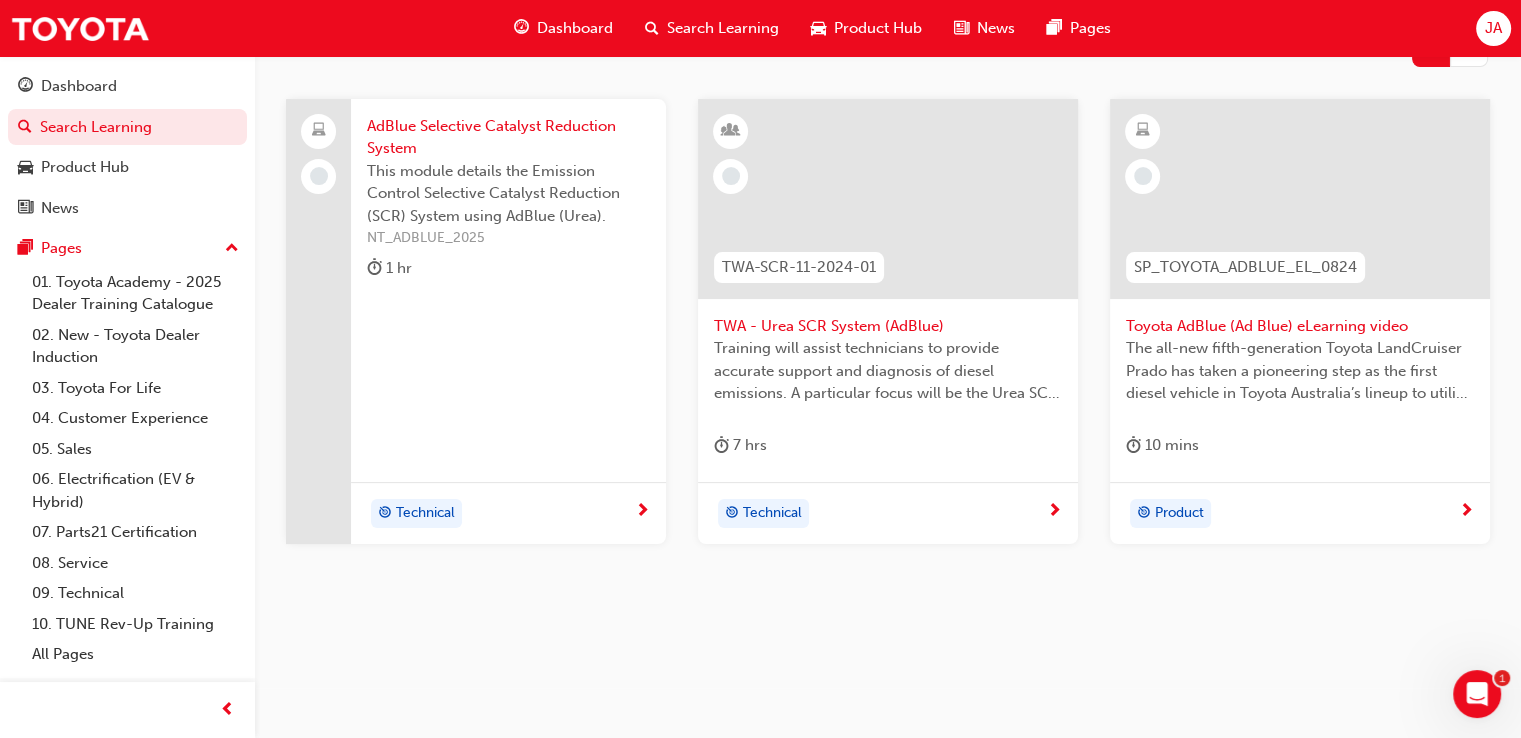 click at bounding box center (1300, 199) 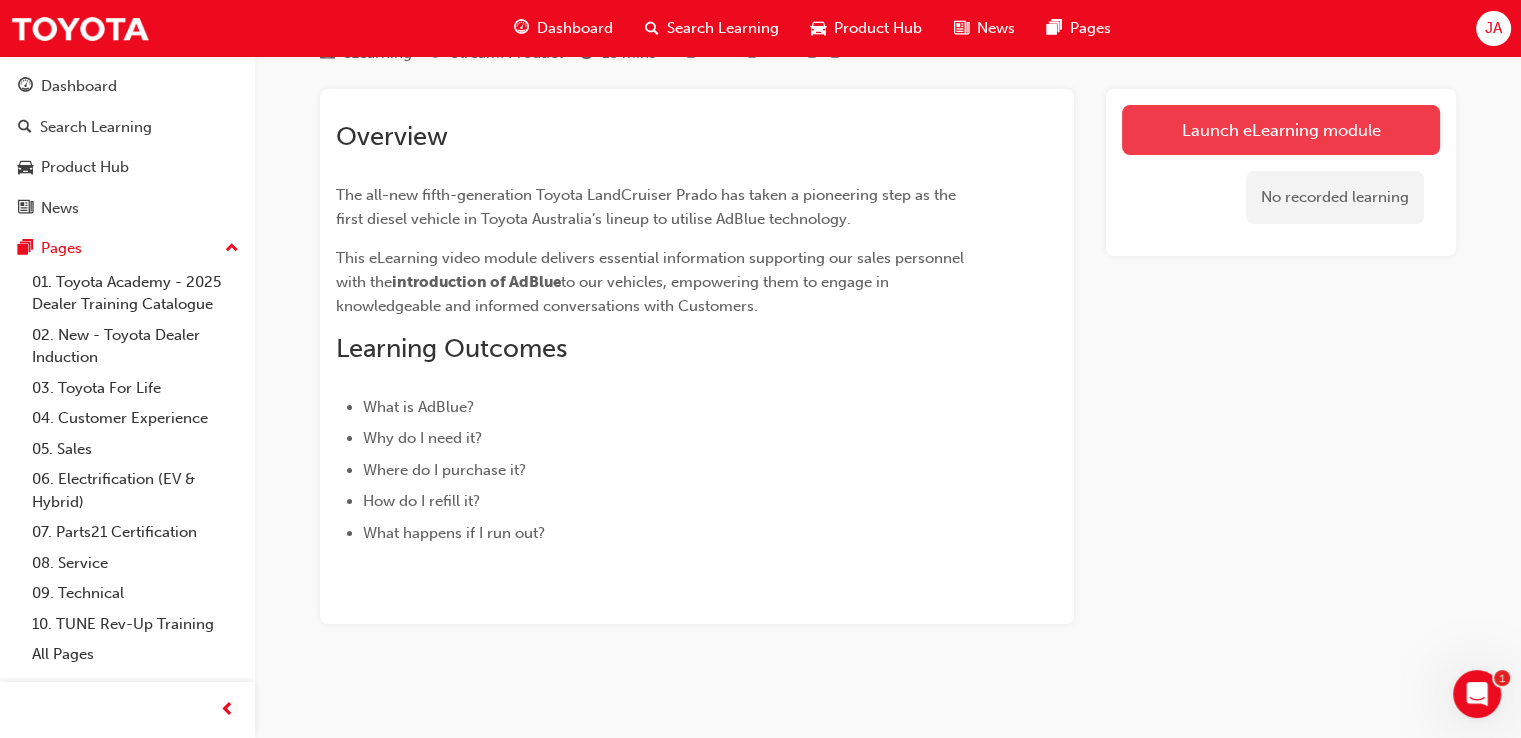 click on "Launch eLearning module" at bounding box center (1281, 130) 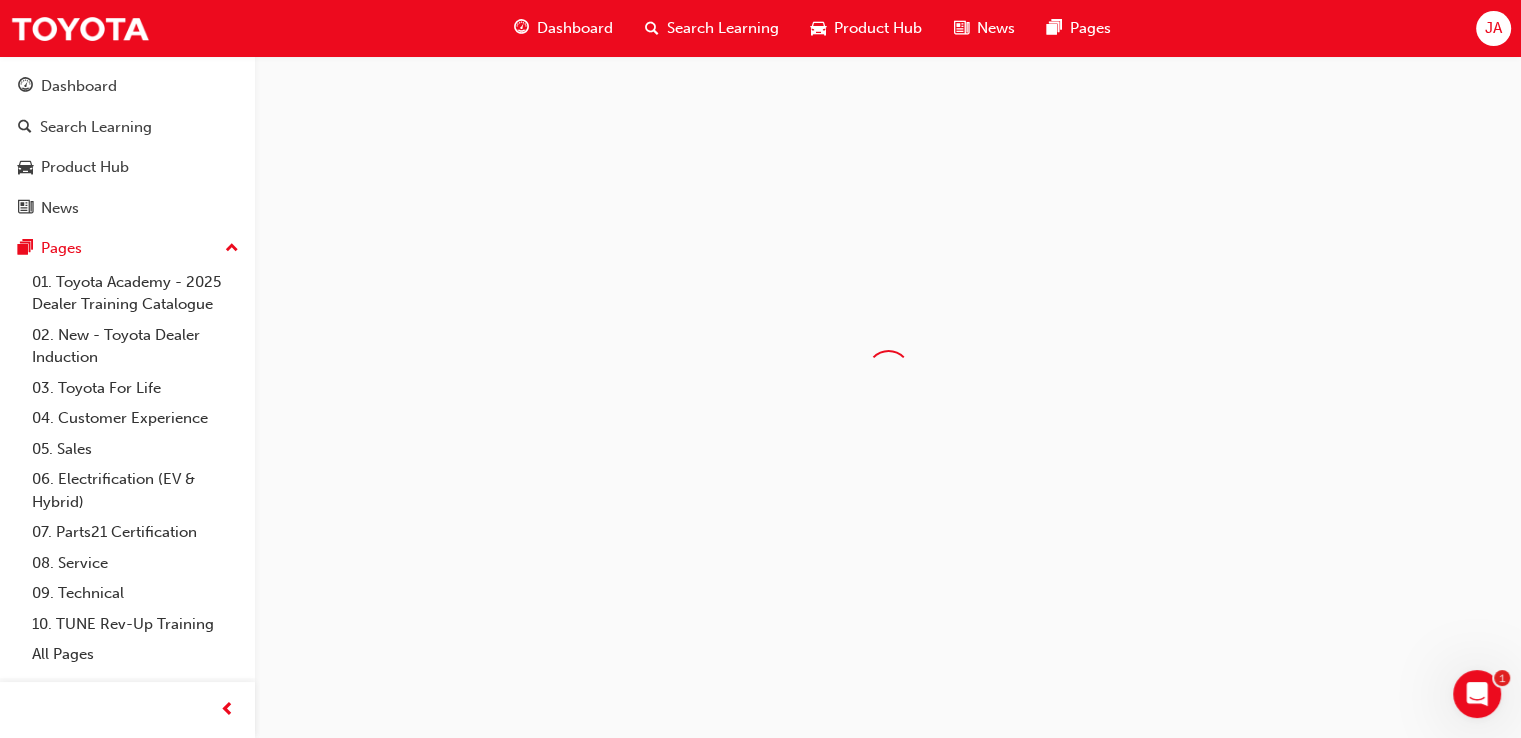 scroll, scrollTop: 0, scrollLeft: 0, axis: both 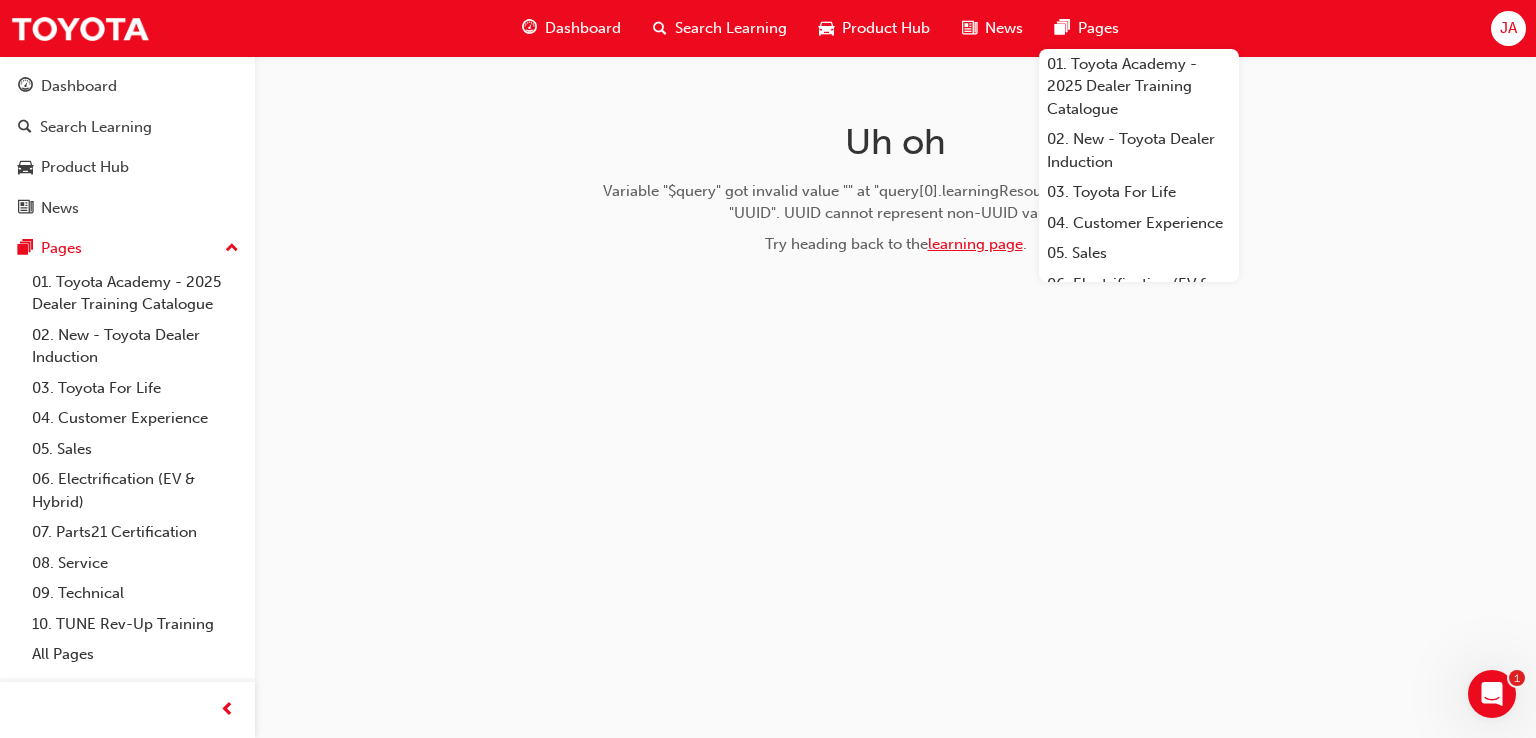click on "learning page" at bounding box center [975, 244] 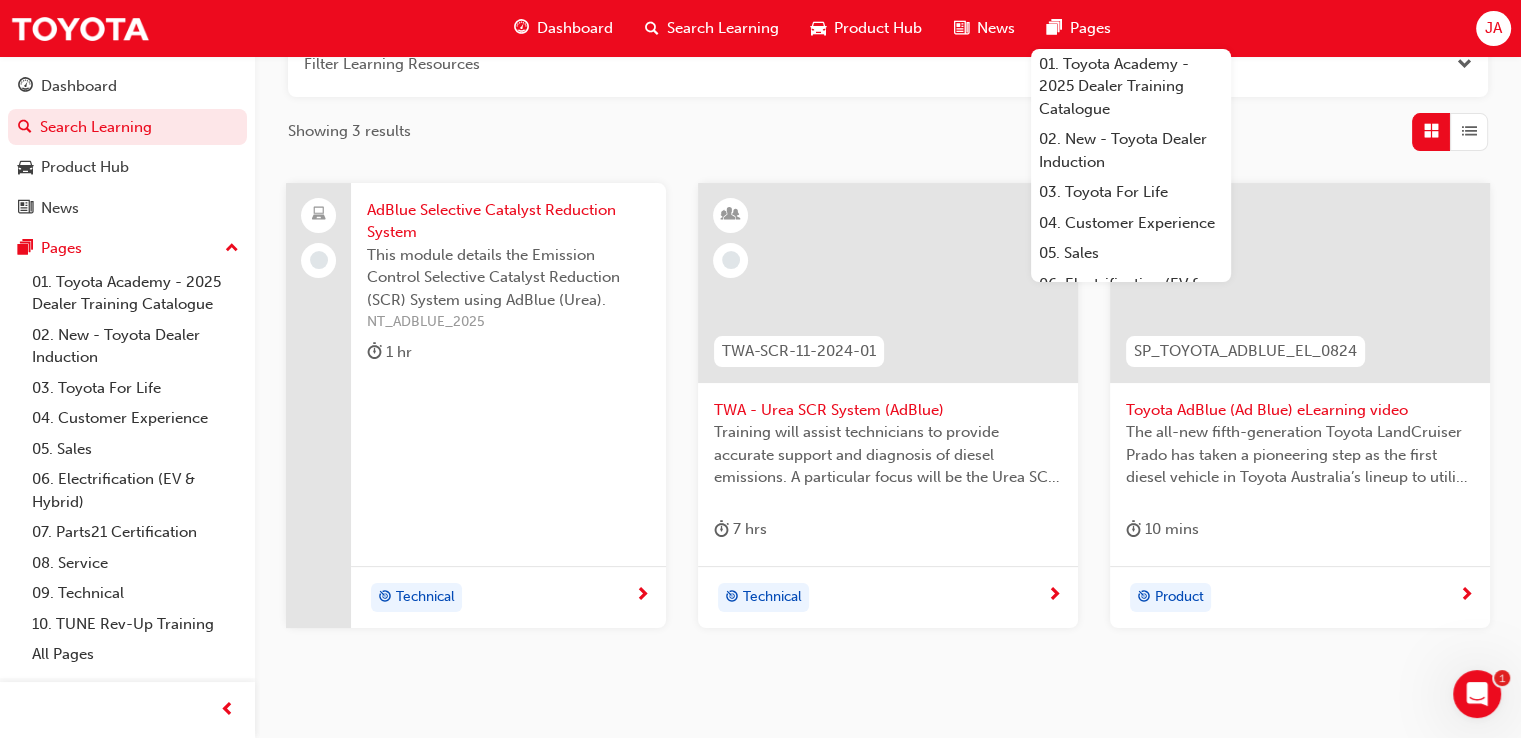 scroll, scrollTop: 291, scrollLeft: 0, axis: vertical 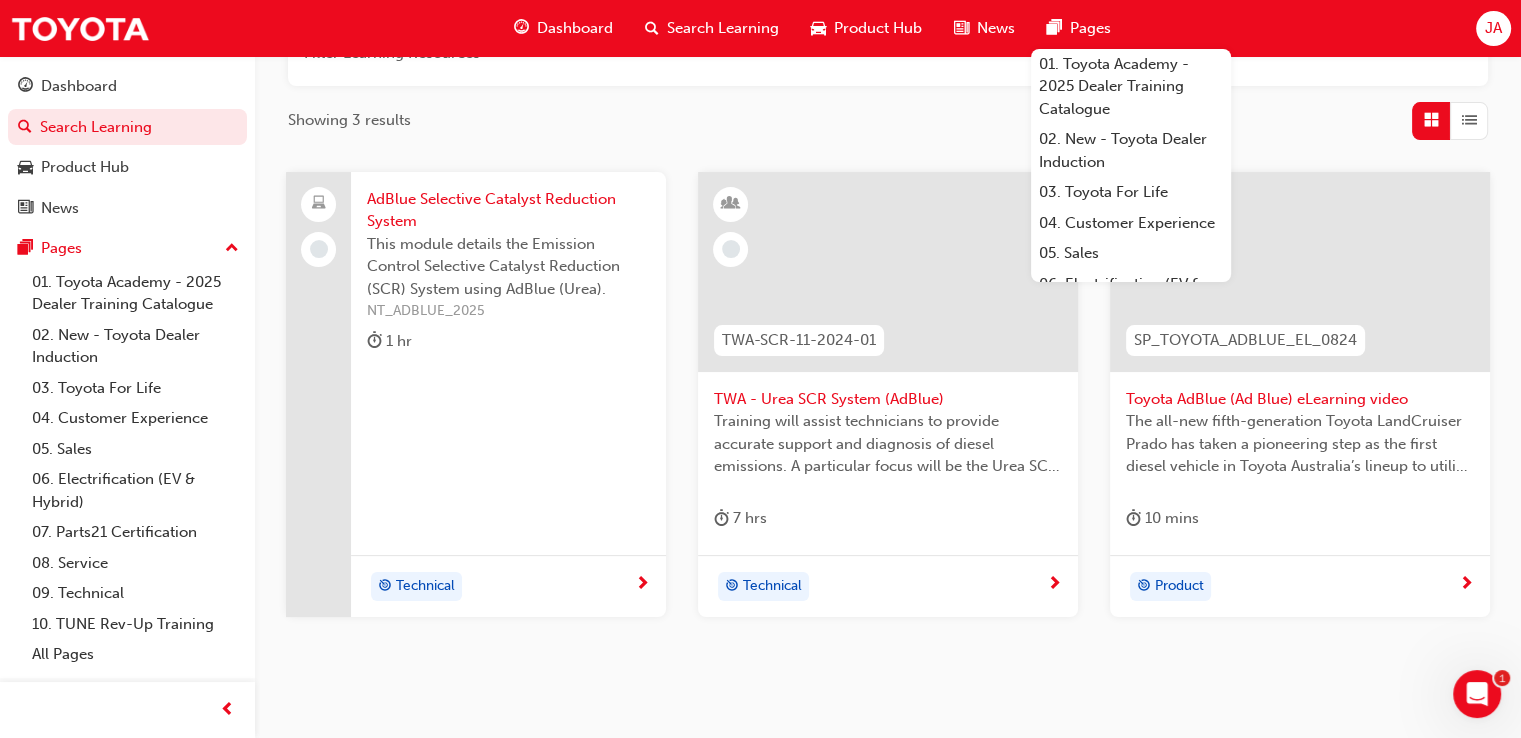 click on "Toyota AdBlue (Ad Blue) eLearning video" at bounding box center (1300, 399) 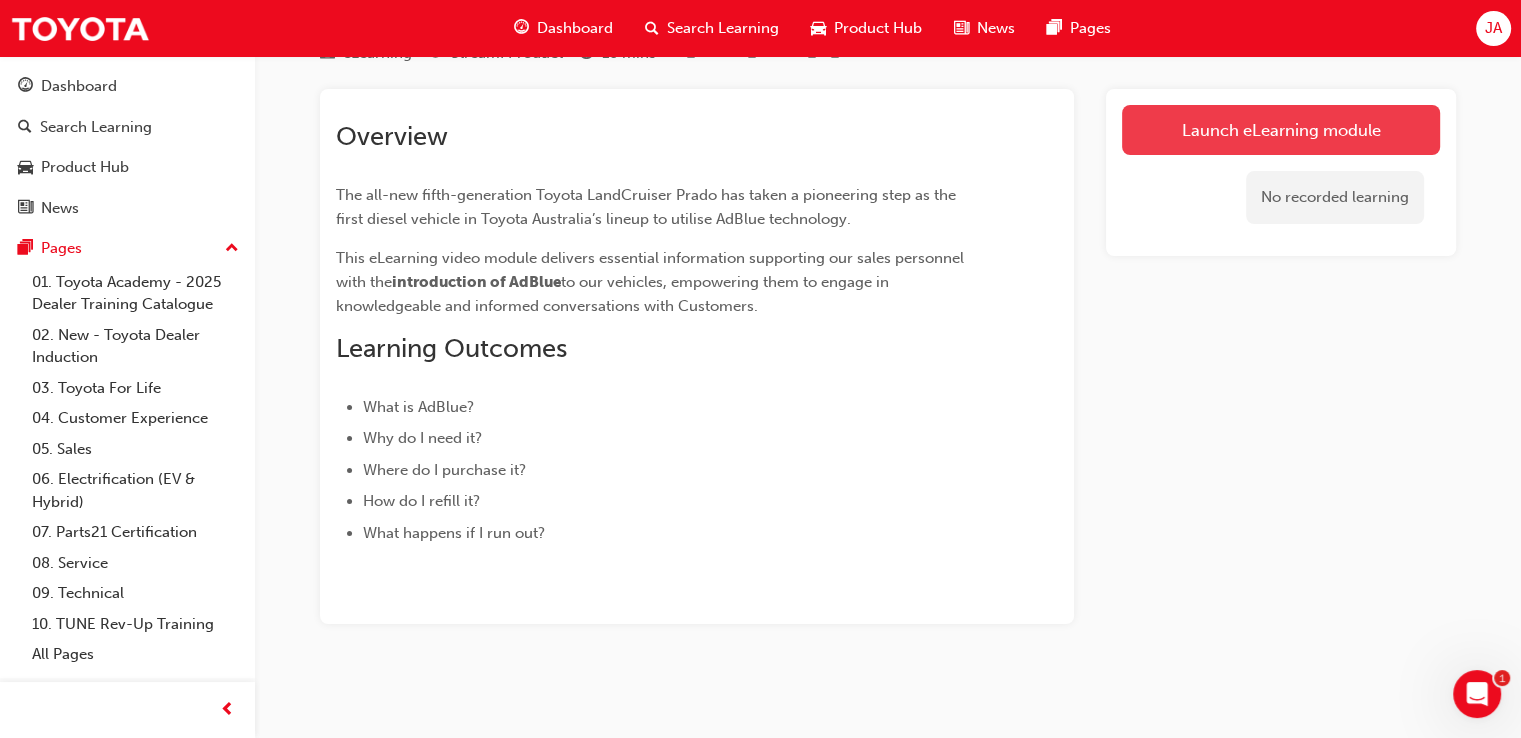 click on "Launch eLearning module" at bounding box center [1281, 130] 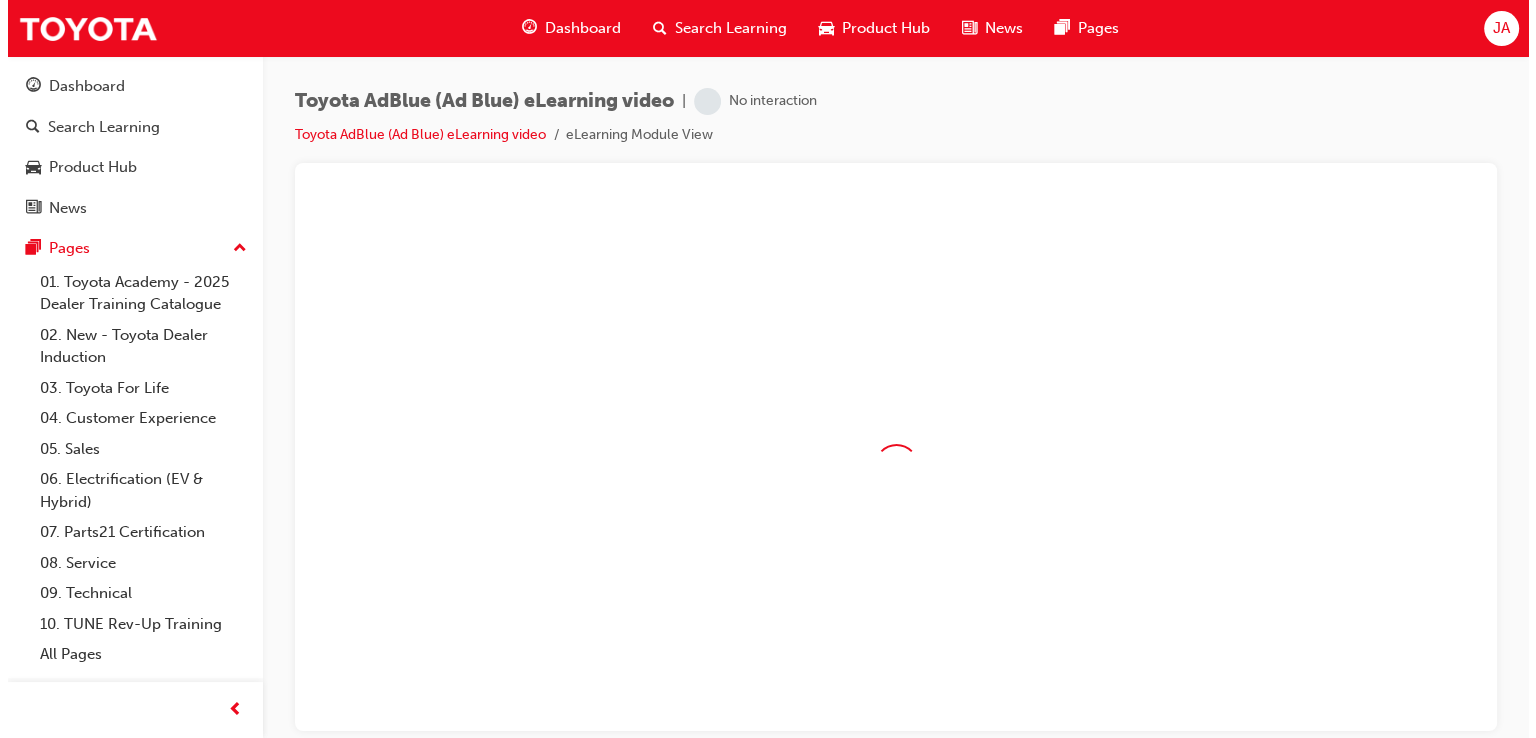 scroll, scrollTop: 0, scrollLeft: 0, axis: both 